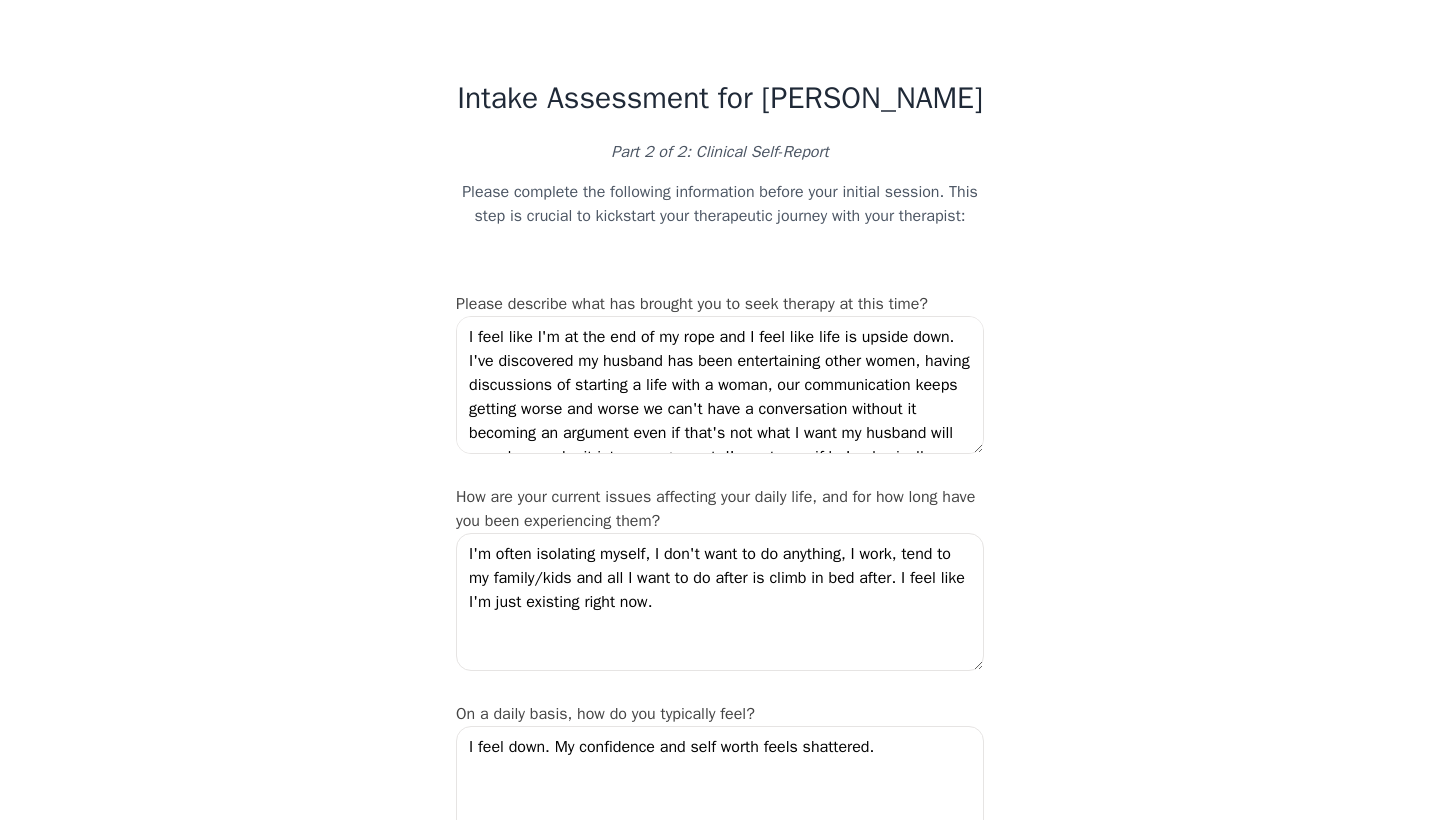 scroll, scrollTop: 485, scrollLeft: 0, axis: vertical 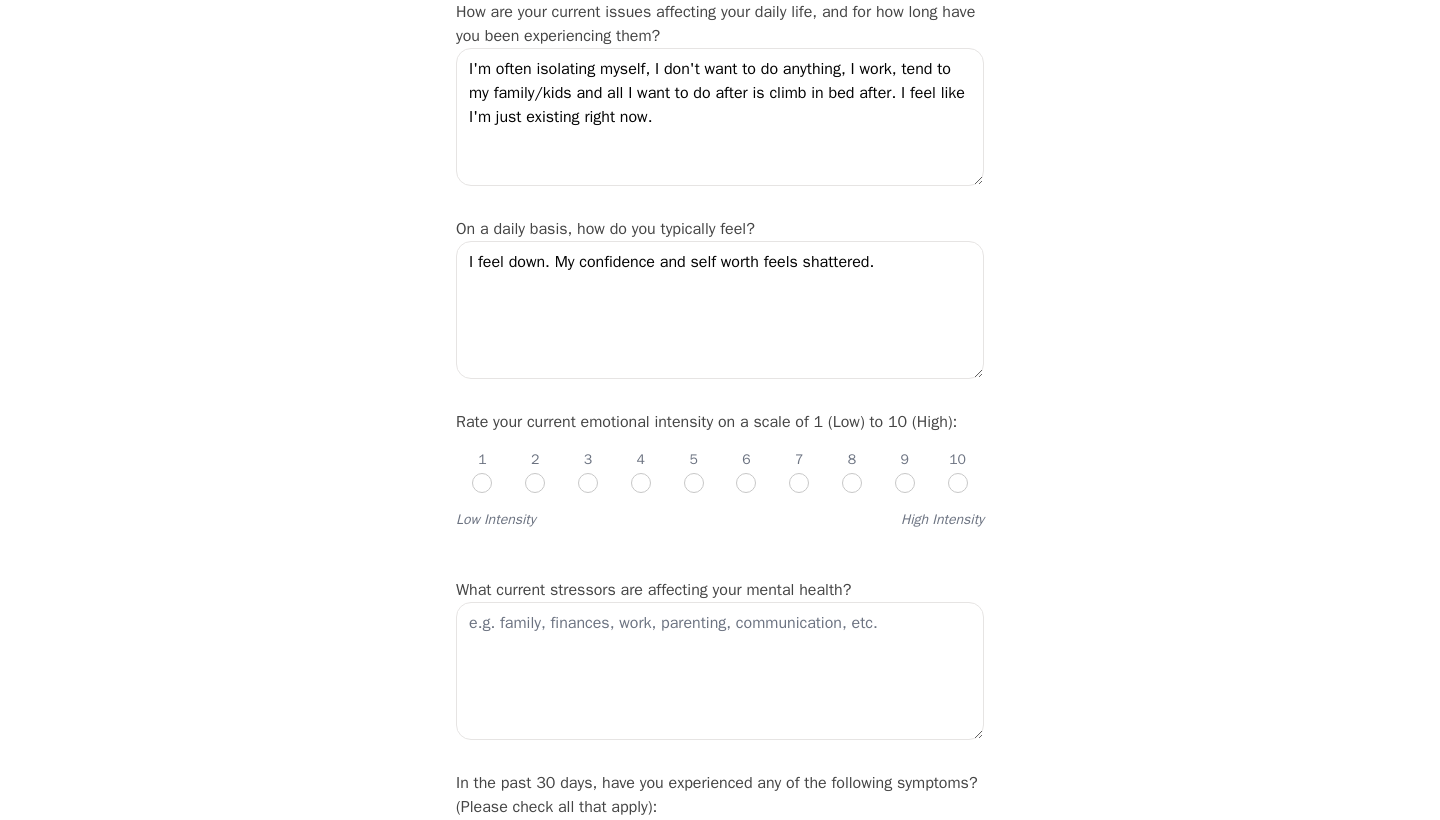 click on "Intake Assessment for [PERSON_NAME] Part 2 of 2: Clinical Self-Report Please complete the following information before your initial session. This step is crucial to kickstart your therapeutic journey with your therapist: Please describe what has brought you to seek therapy at this time? I feel like I'm at the end of my rope and I feel like life is upside down. I've discovered my husband has been entertaining other women, having discussions of starting a life with a woman, our communication keeps getting worse and worse we can't have a conversation without it becoming an argument even if that's not what I want my husband will somehow make it into an argument. I'm not sure if he's physically cheated and not sure if I really want to. I feel like financially I'm not in a good place and feeling financially insecure. I'm currently I fight or flight mode and feel like I need to prepare me and my kids if the worse happens. On a daily basis, how do you typically feel? 1 2 3 4 5 6 7 8 9 10 Low Intensity High Intensity No" at bounding box center (720, 1334) 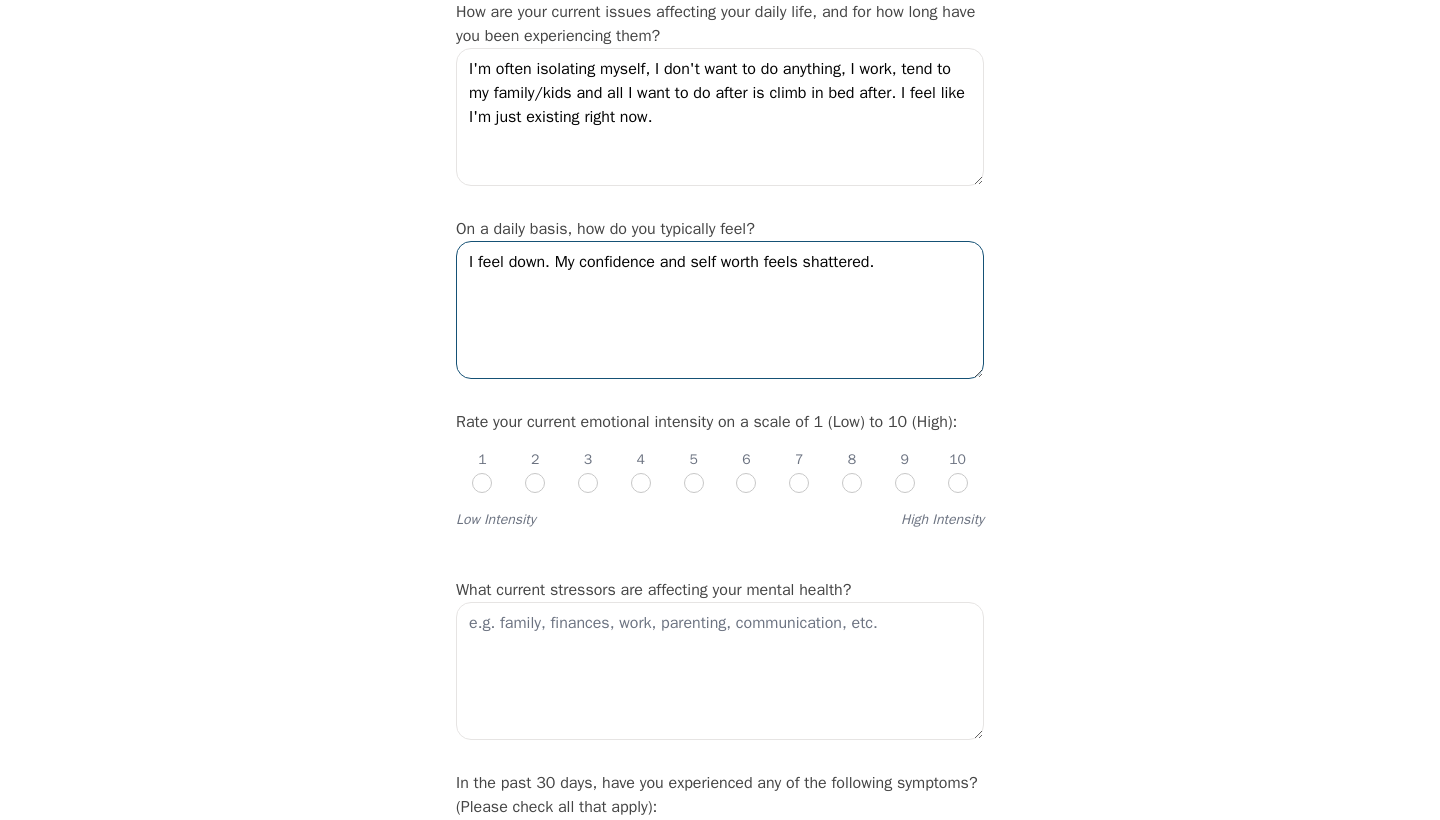 click on "I feel down. My confidence and self worth feels shattered." at bounding box center (720, 310) 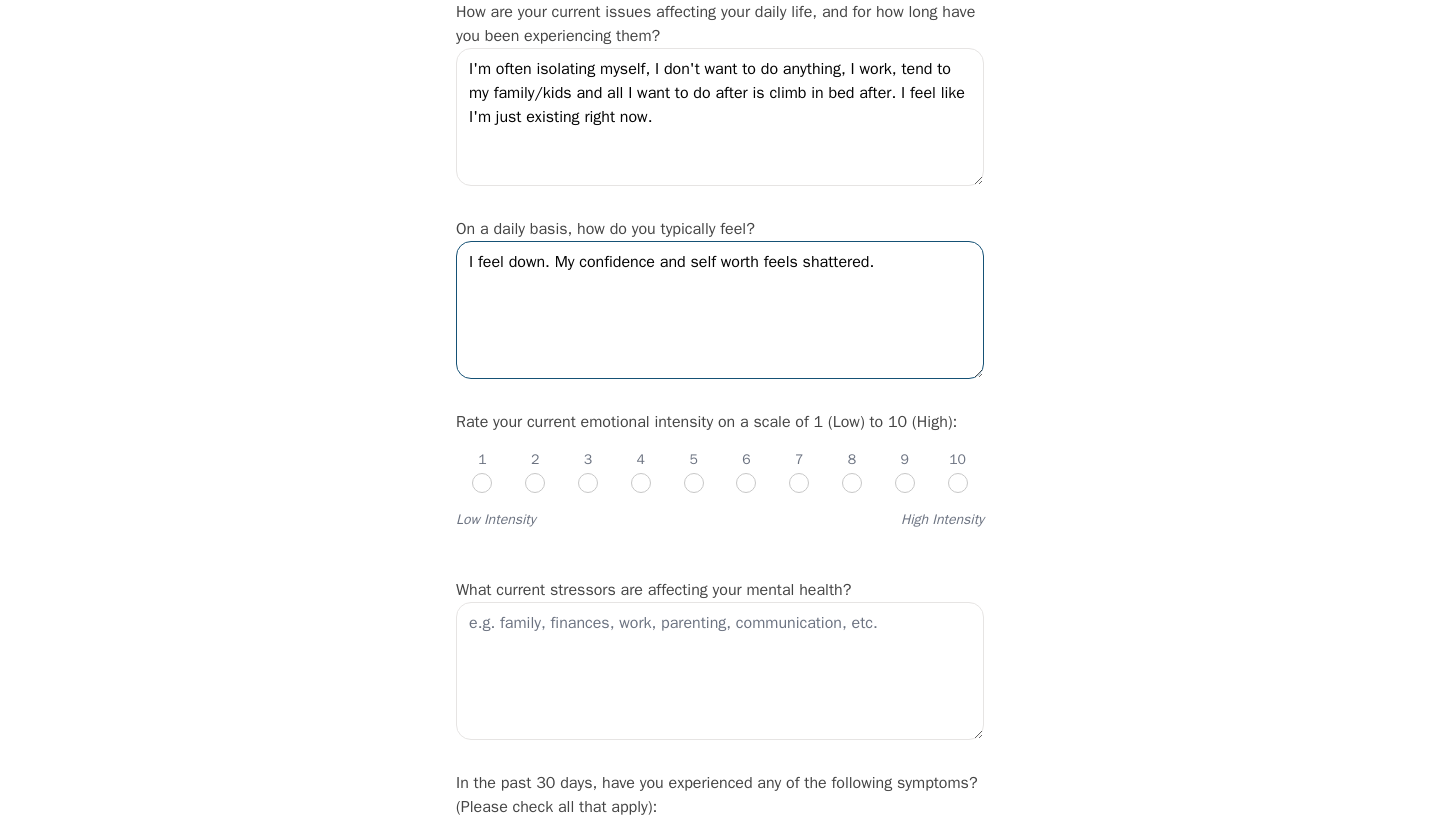 click on "I feel down. My confidence and self worth feels shattered." at bounding box center [720, 310] 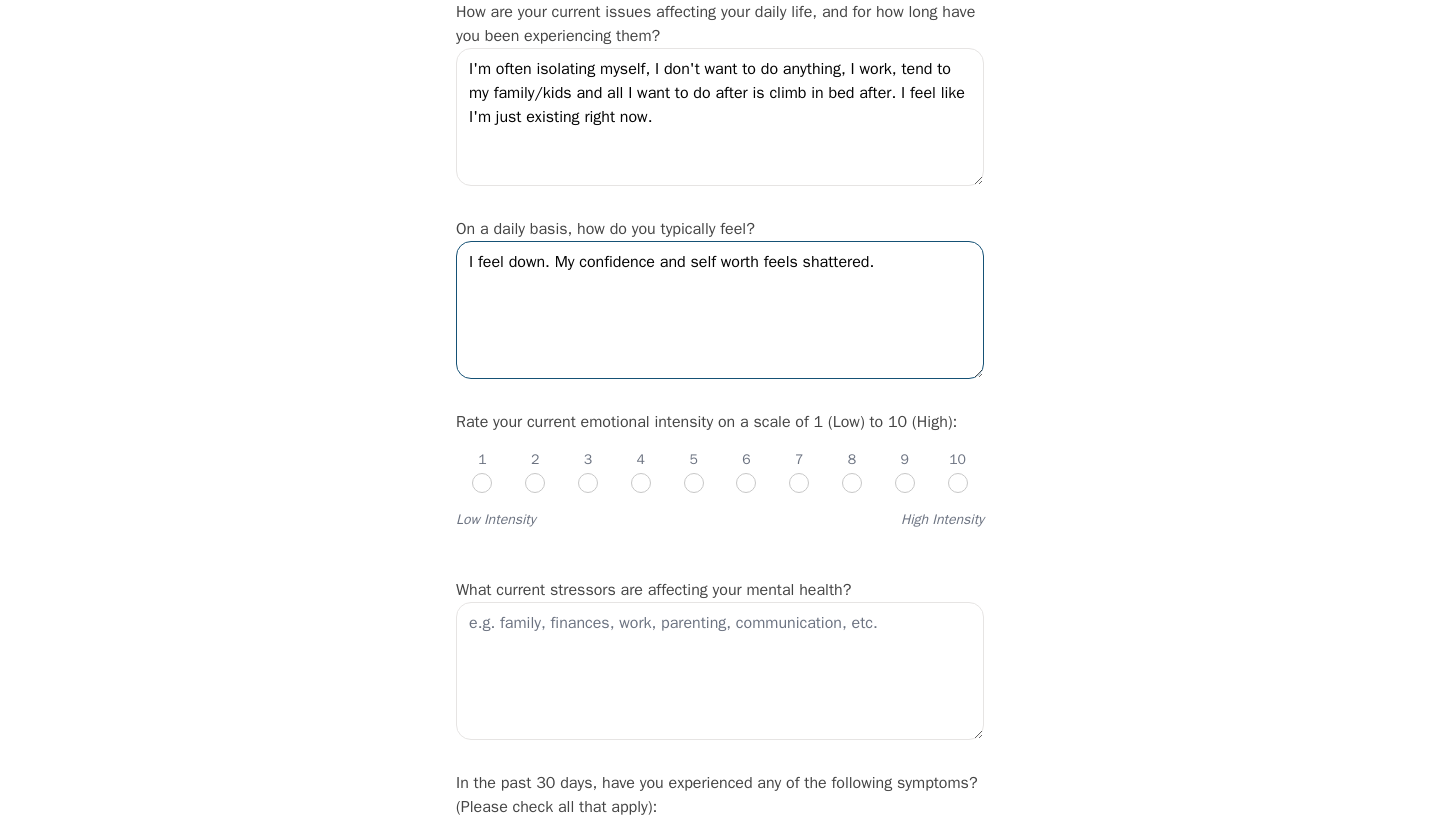 click on "I feel down. My confidence and self worth feels shattered." at bounding box center (720, 310) 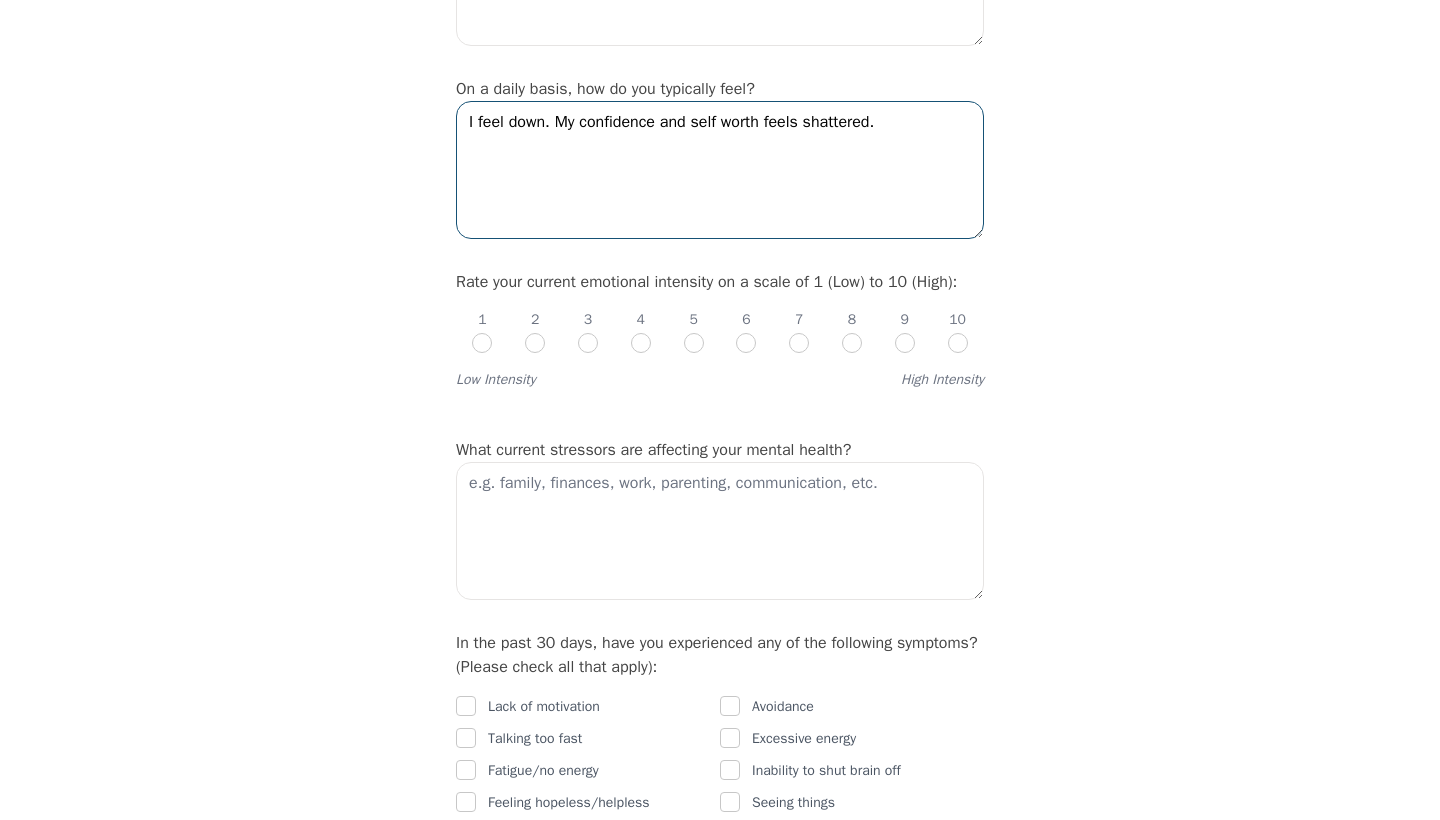 scroll, scrollTop: 625, scrollLeft: 0, axis: vertical 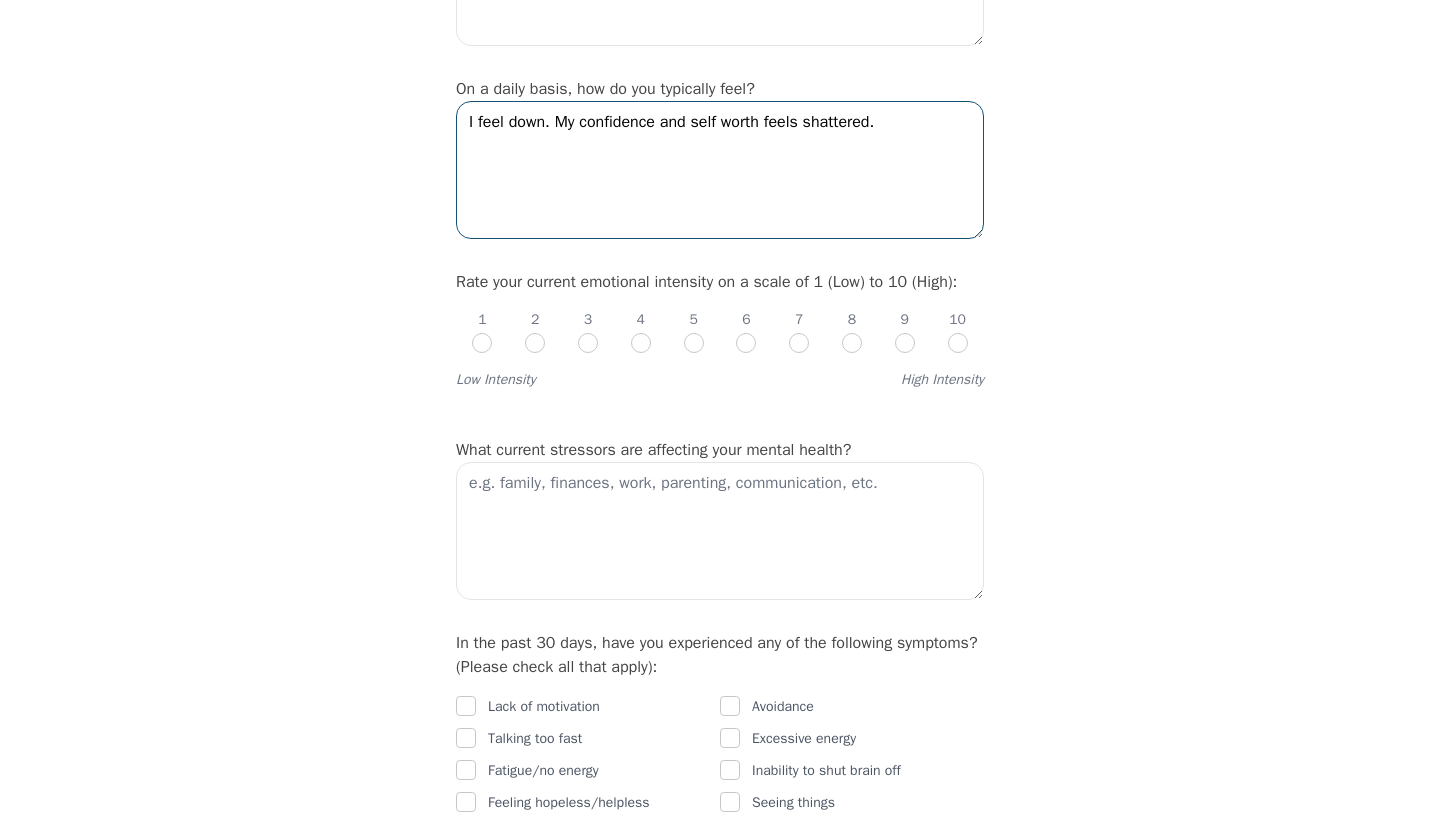 click on "I feel down. My confidence and self worth feels shattered." at bounding box center (720, 170) 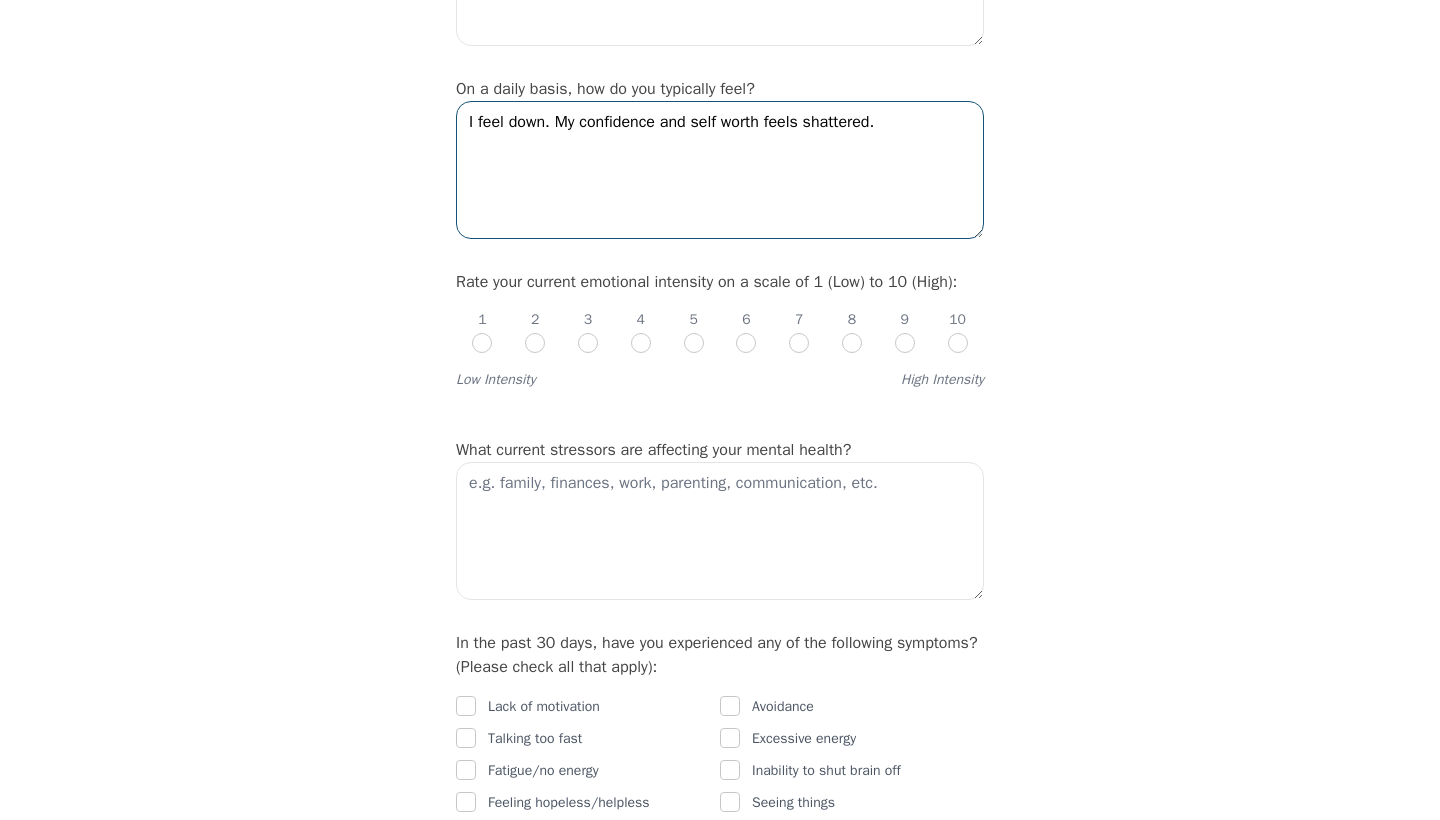 click on "I feel down. My confidence and self worth feels shattered." at bounding box center [720, 170] 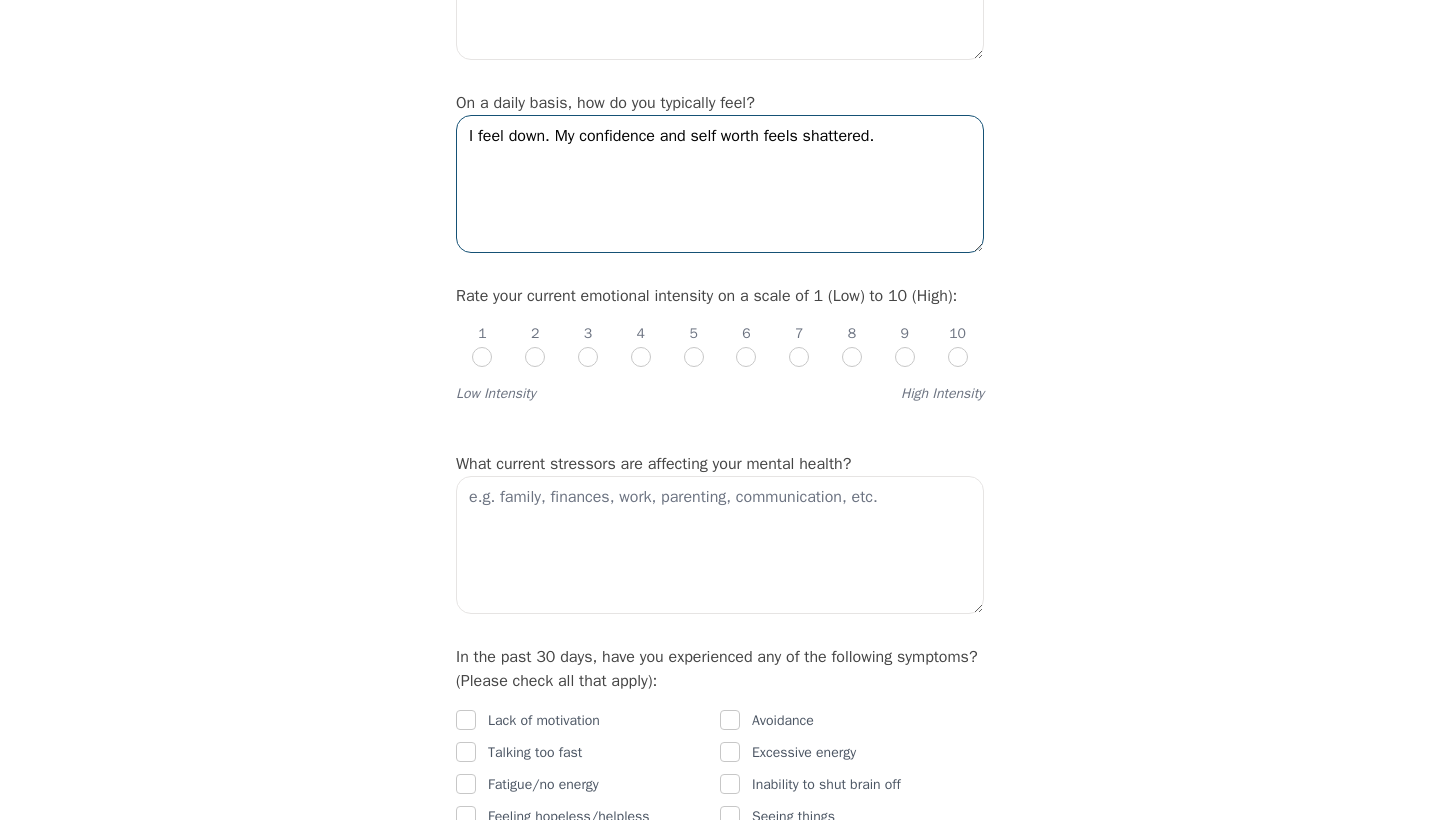 scroll, scrollTop: 611, scrollLeft: 0, axis: vertical 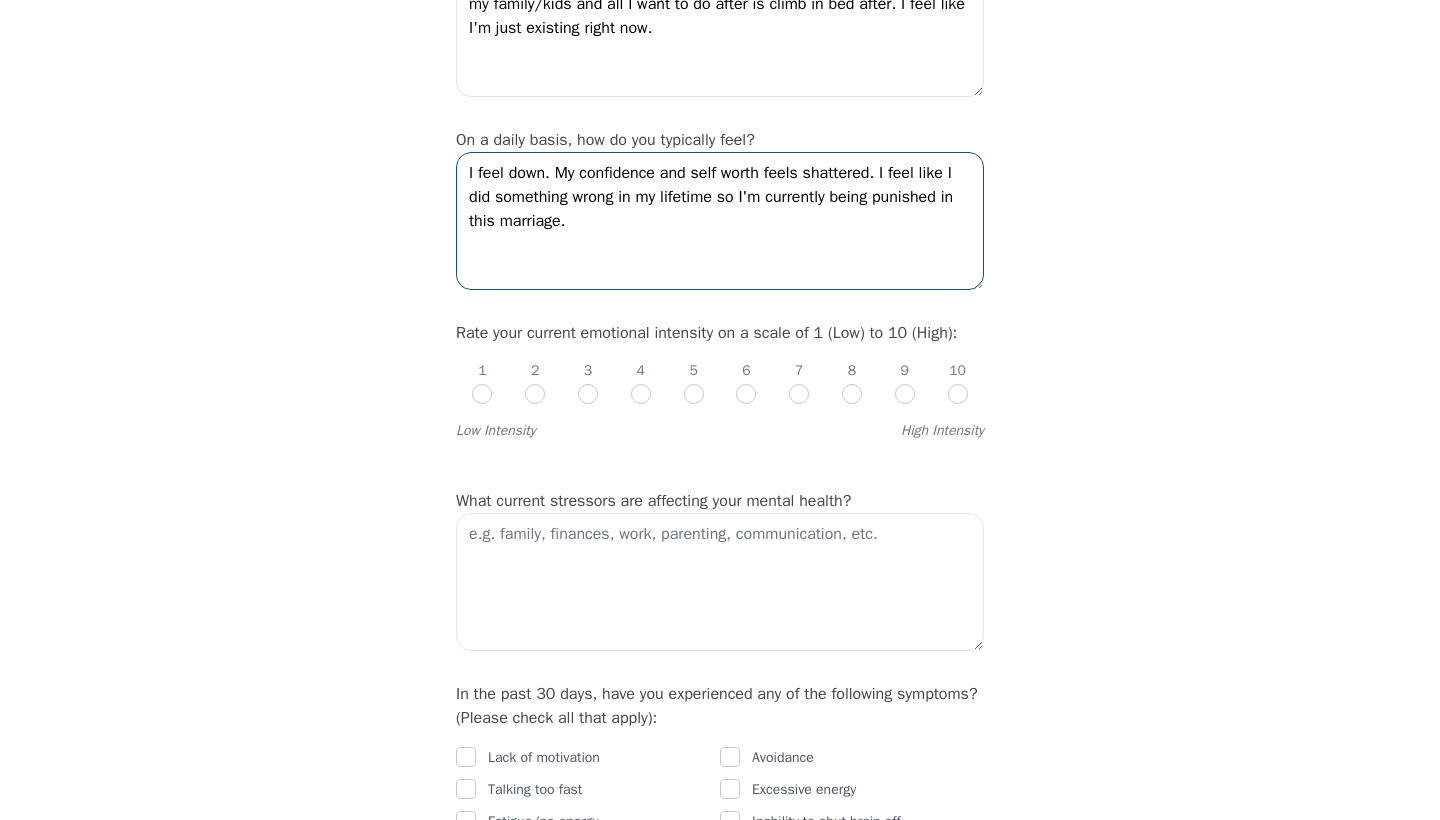 type on "I feel down. My confidence and self worth feels shattered. I feel like I did something wrong in my lifetime so I'm currently being punished in this marriage." 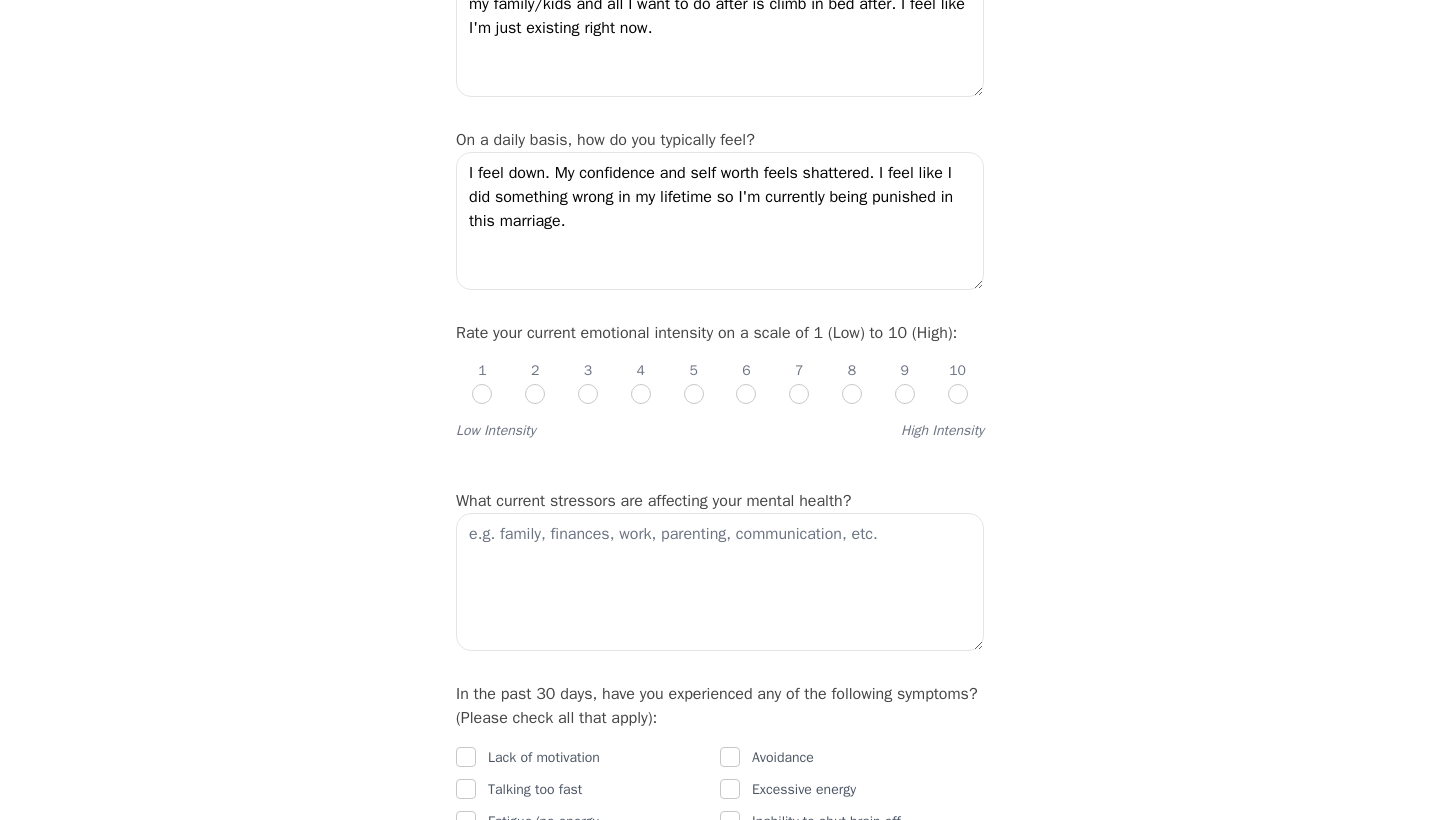 click on "Intake Assessment for [PERSON_NAME] Part 2 of 2: Clinical Self-Report Please complete the following information before your initial session. This step is crucial to kickstart your therapeutic journey with your therapist: Please describe what has brought you to seek therapy at this time? I feel like I'm at the end of my rope and I feel like life is upside down. I've discovered my husband has been entertaining other women, having discussions of starting a life with a woman, our communication keeps getting worse and worse we can't have a conversation without it becoming an argument even if that's not what I want my husband will somehow make it into an argument. I'm not sure if he's physically cheated and not sure if I really want to. I feel like financially I'm not in a good place and feeling financially insecure. I'm currently I fight or flight mode and feel like I need to prepare me and my kids if the worse happens. On a daily basis, how do you typically feel? 1 2 3 4 5 6 7 8 9 10 Low Intensity High Intensity No" at bounding box center [720, 1245] 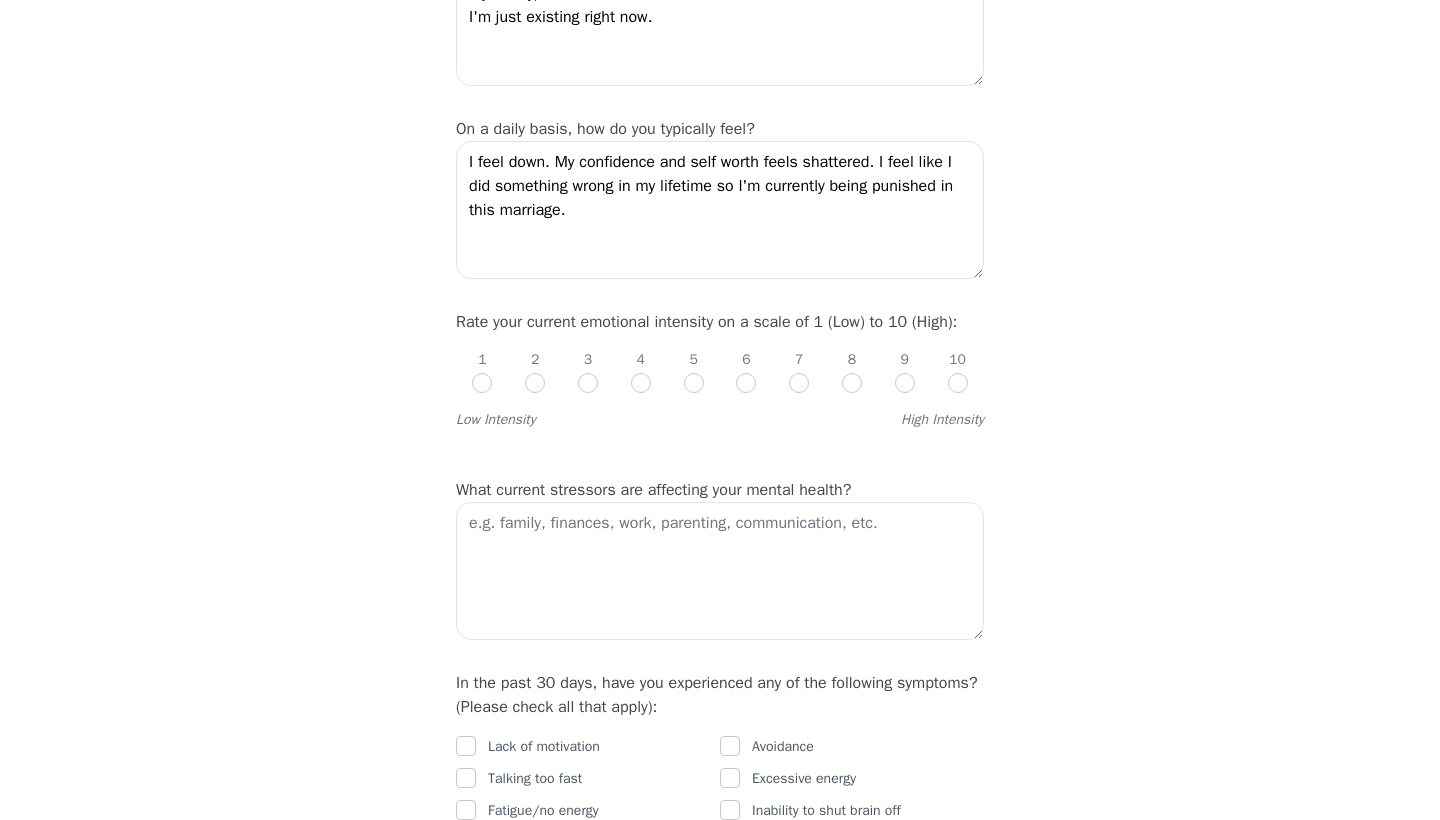 scroll, scrollTop: 588, scrollLeft: 0, axis: vertical 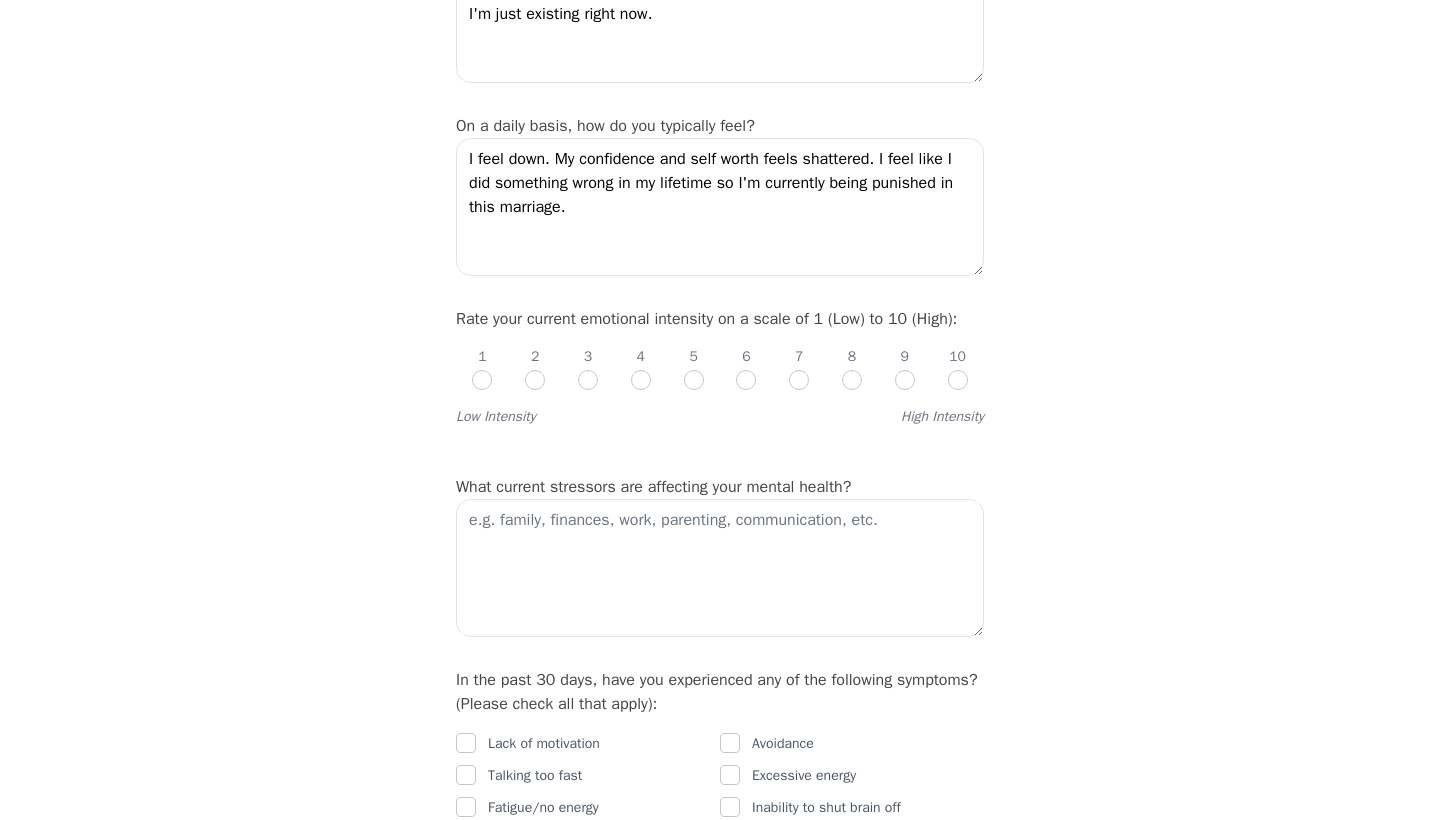 click at bounding box center [958, 380] 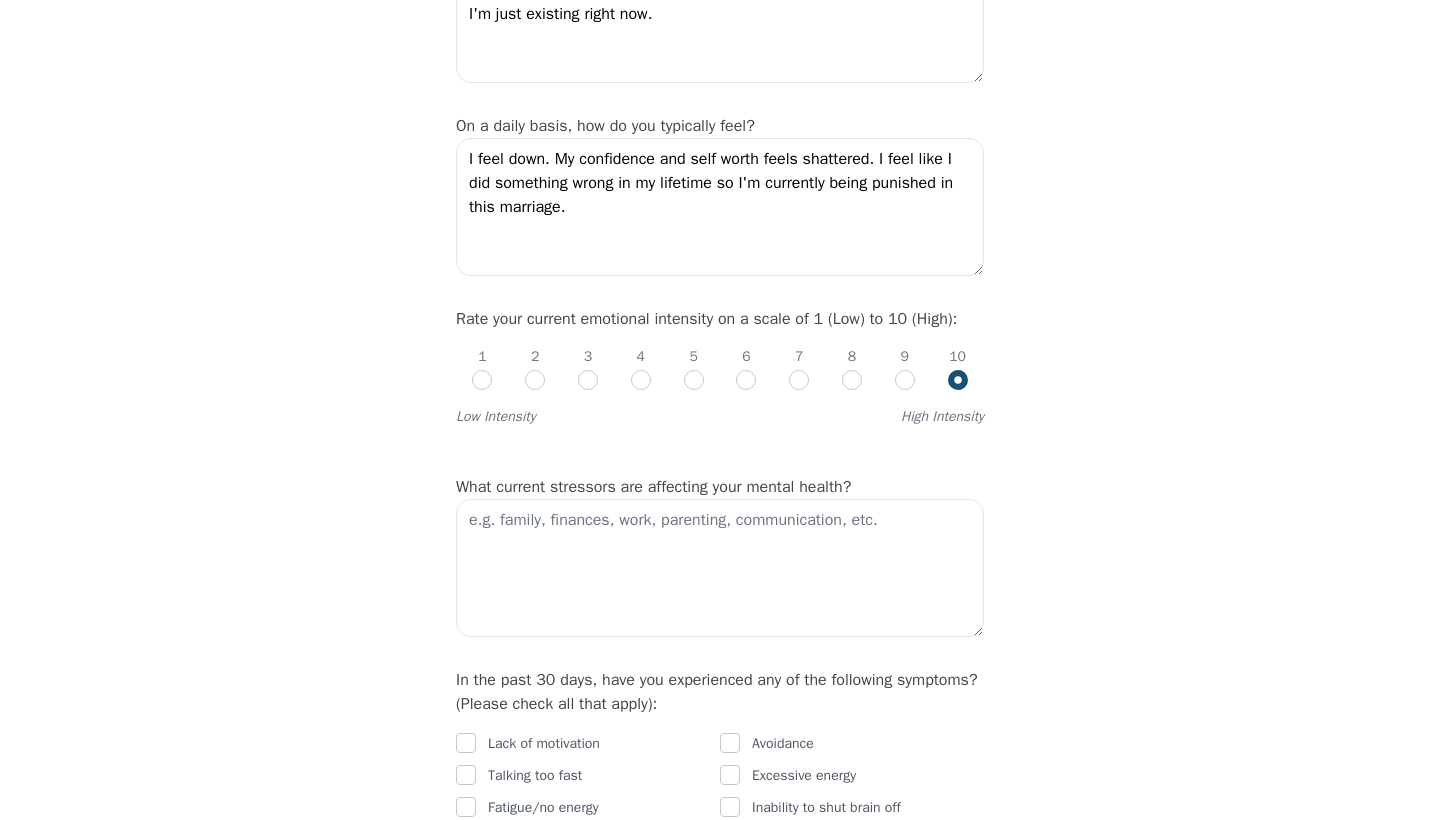 radio on "true" 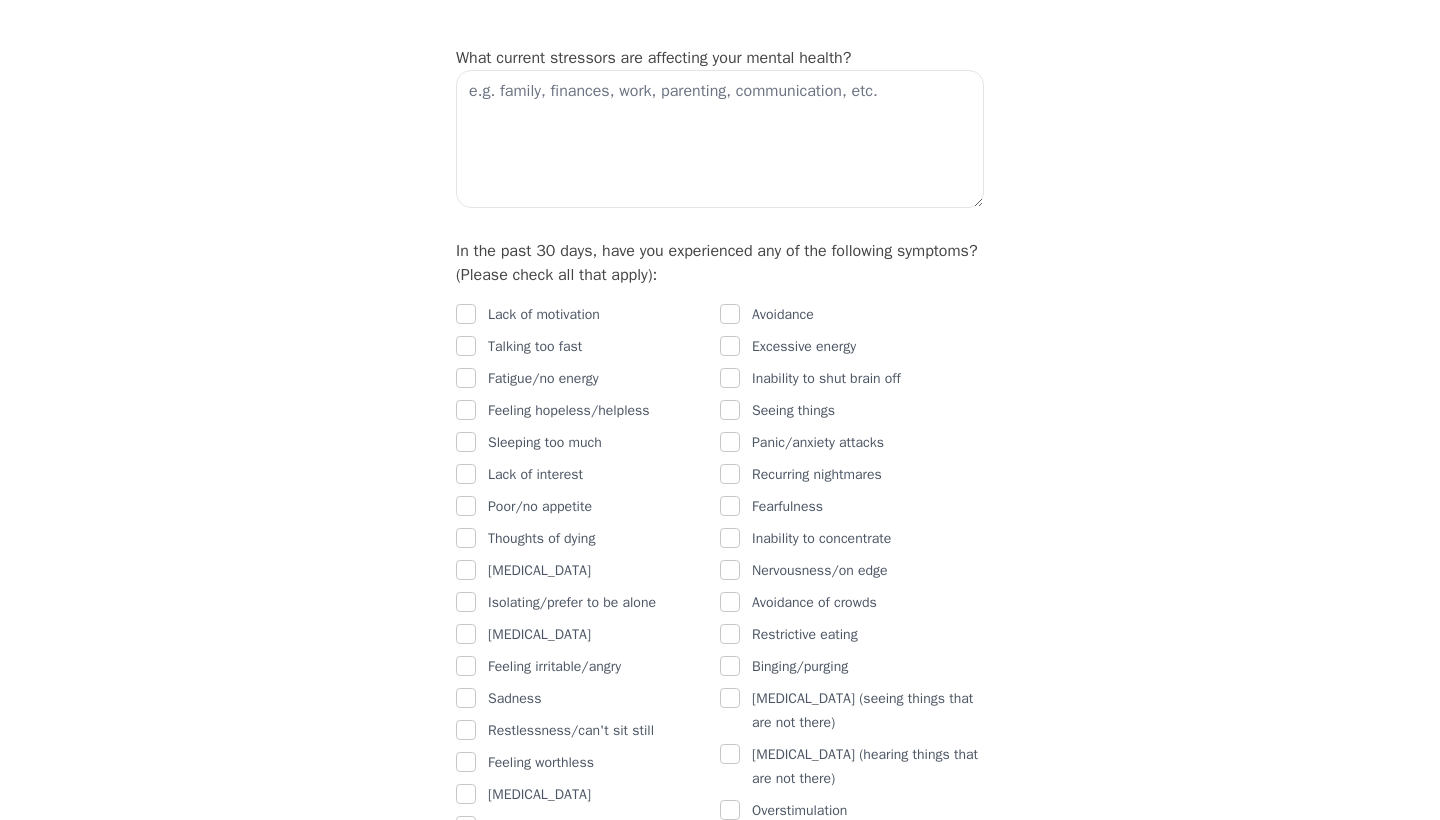 scroll, scrollTop: 1017, scrollLeft: 0, axis: vertical 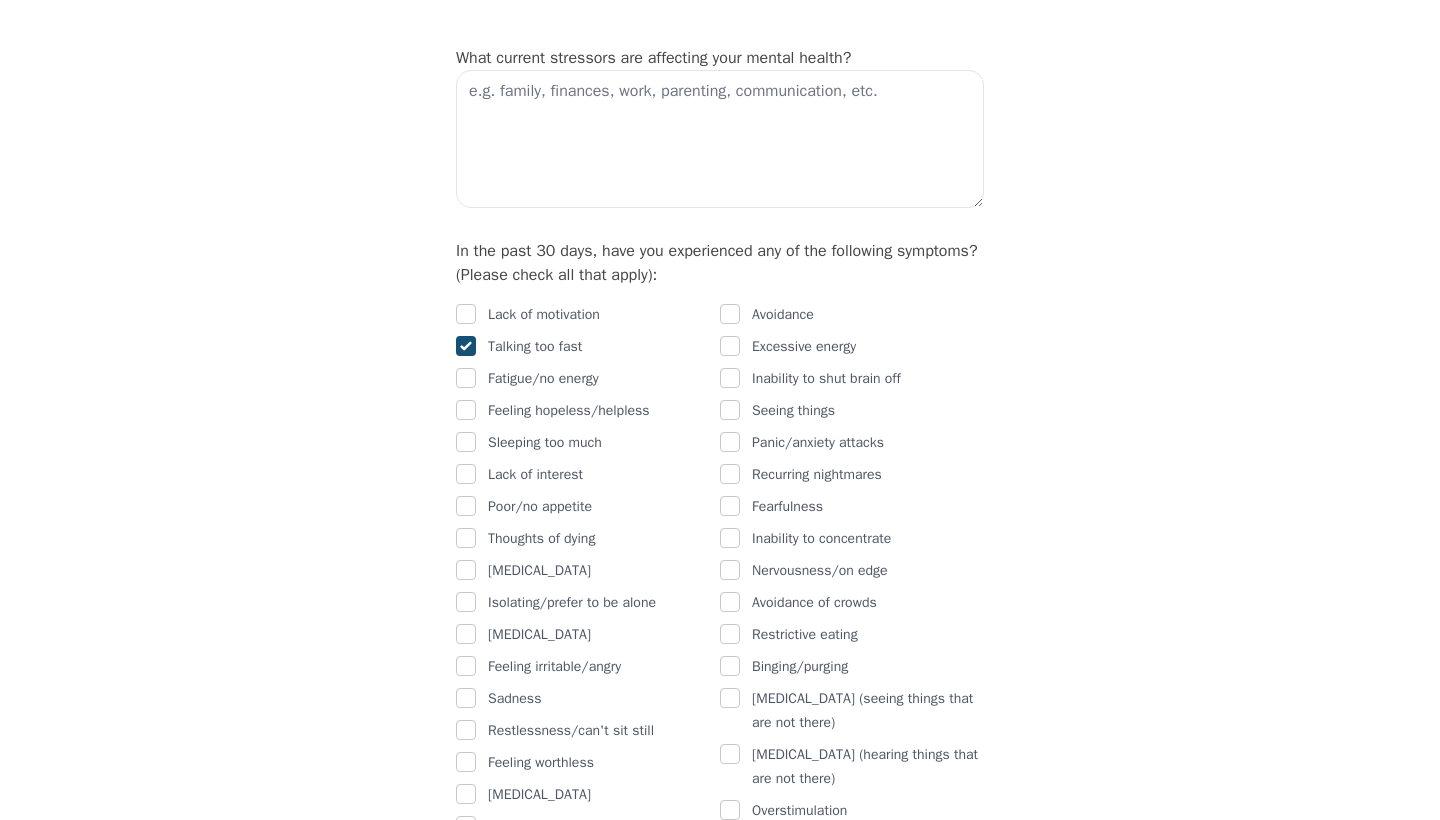 checkbox on "true" 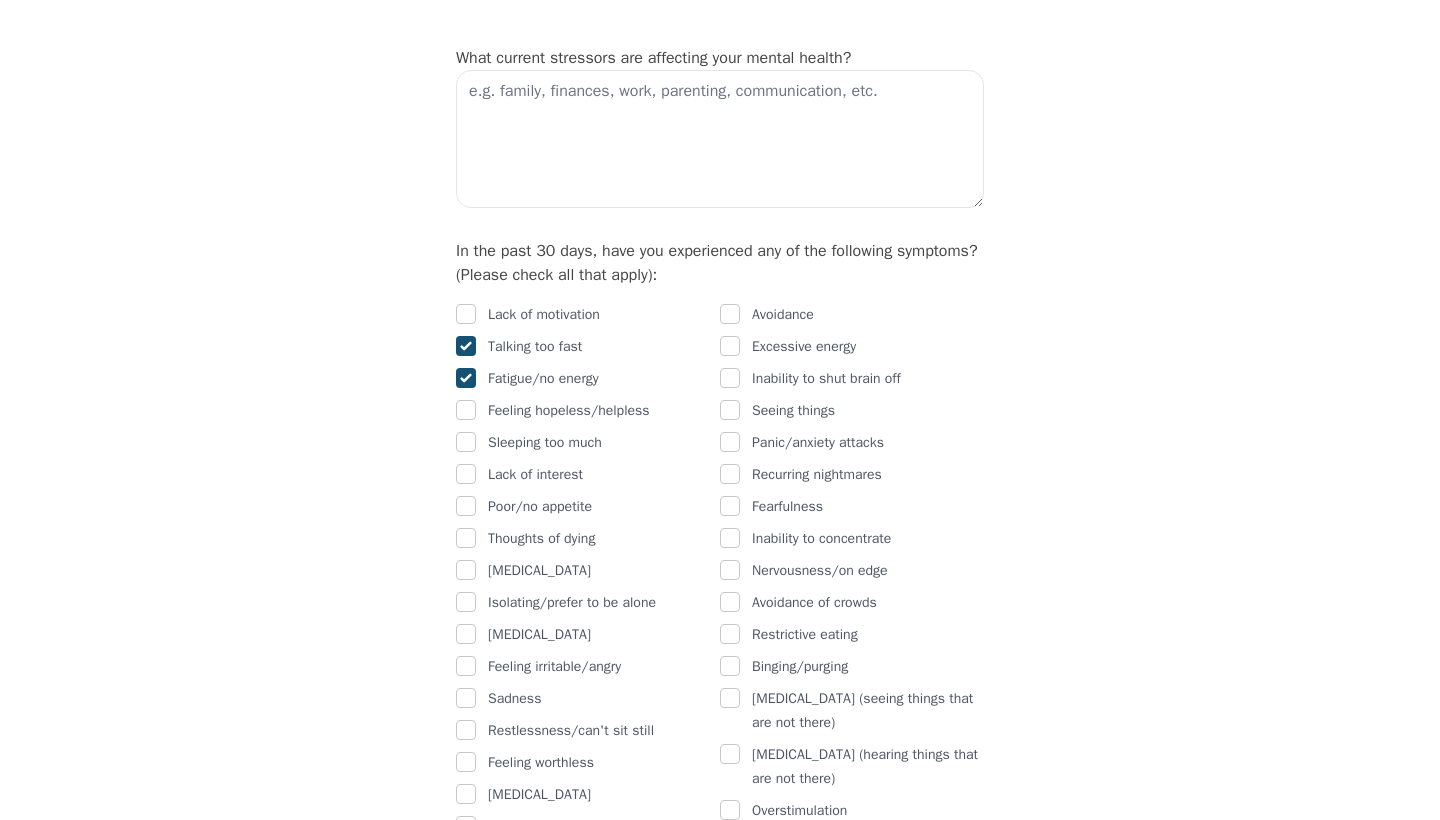 checkbox on "true" 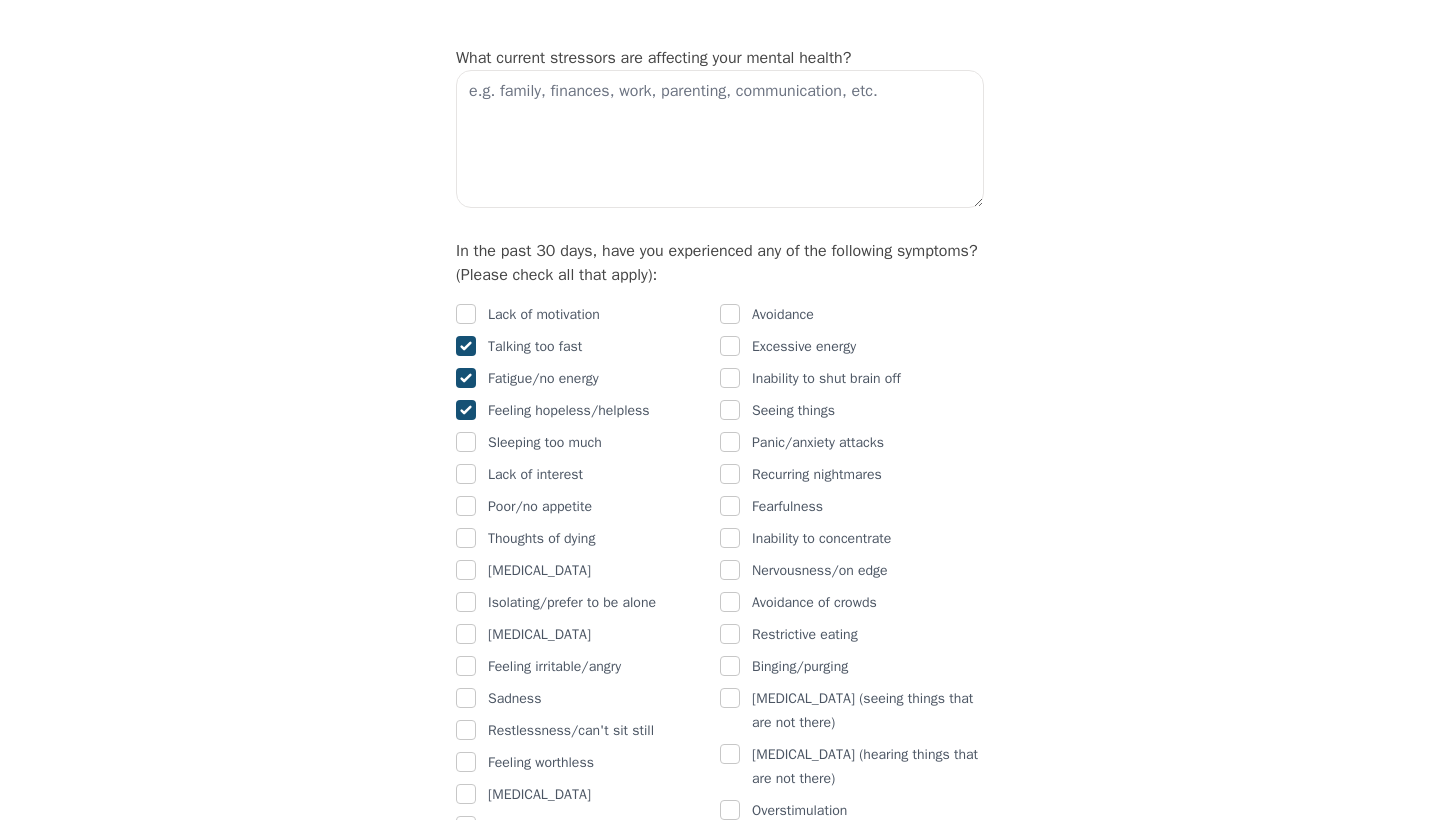 checkbox on "true" 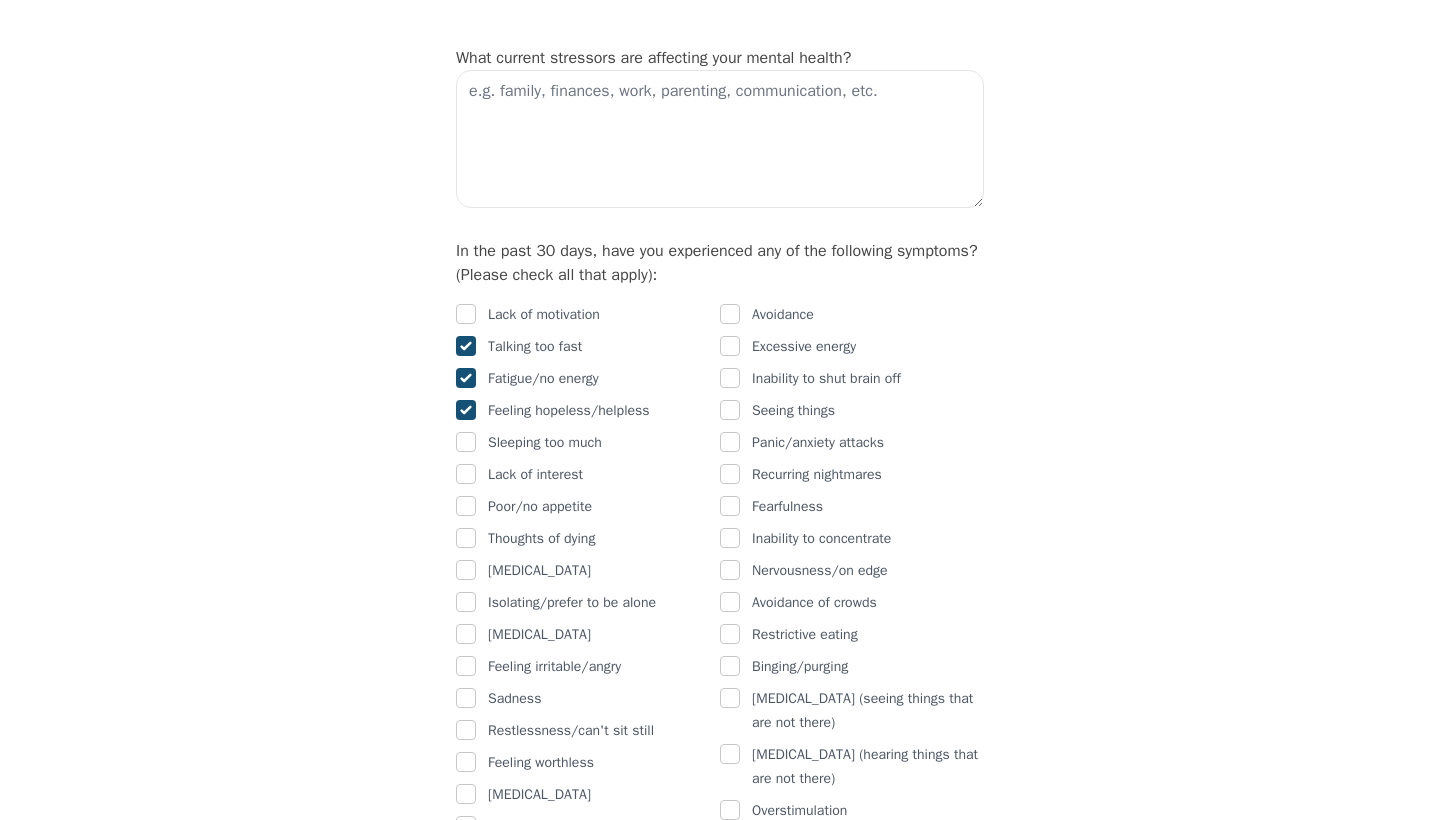 click at bounding box center (466, 442) 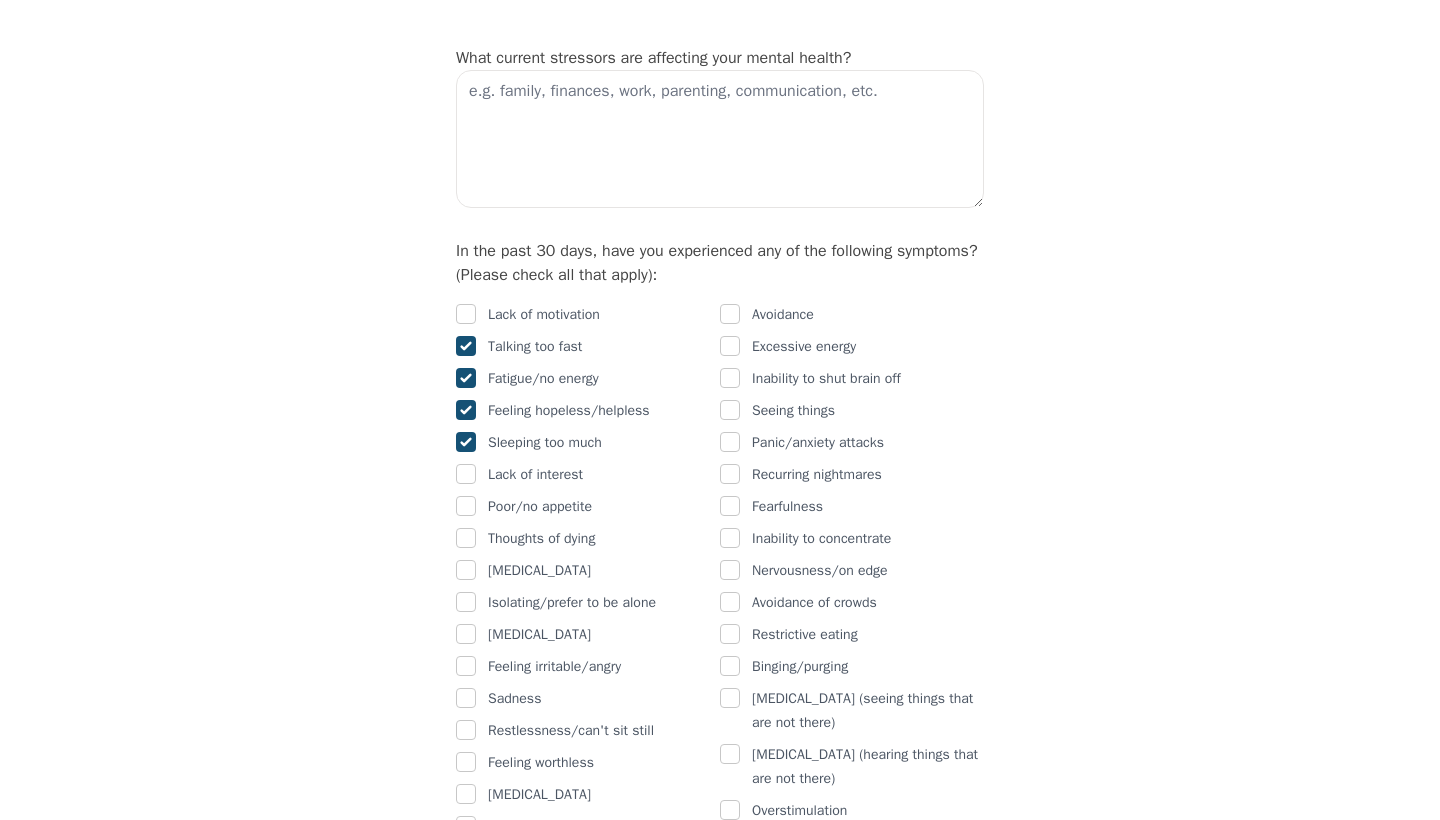 checkbox on "true" 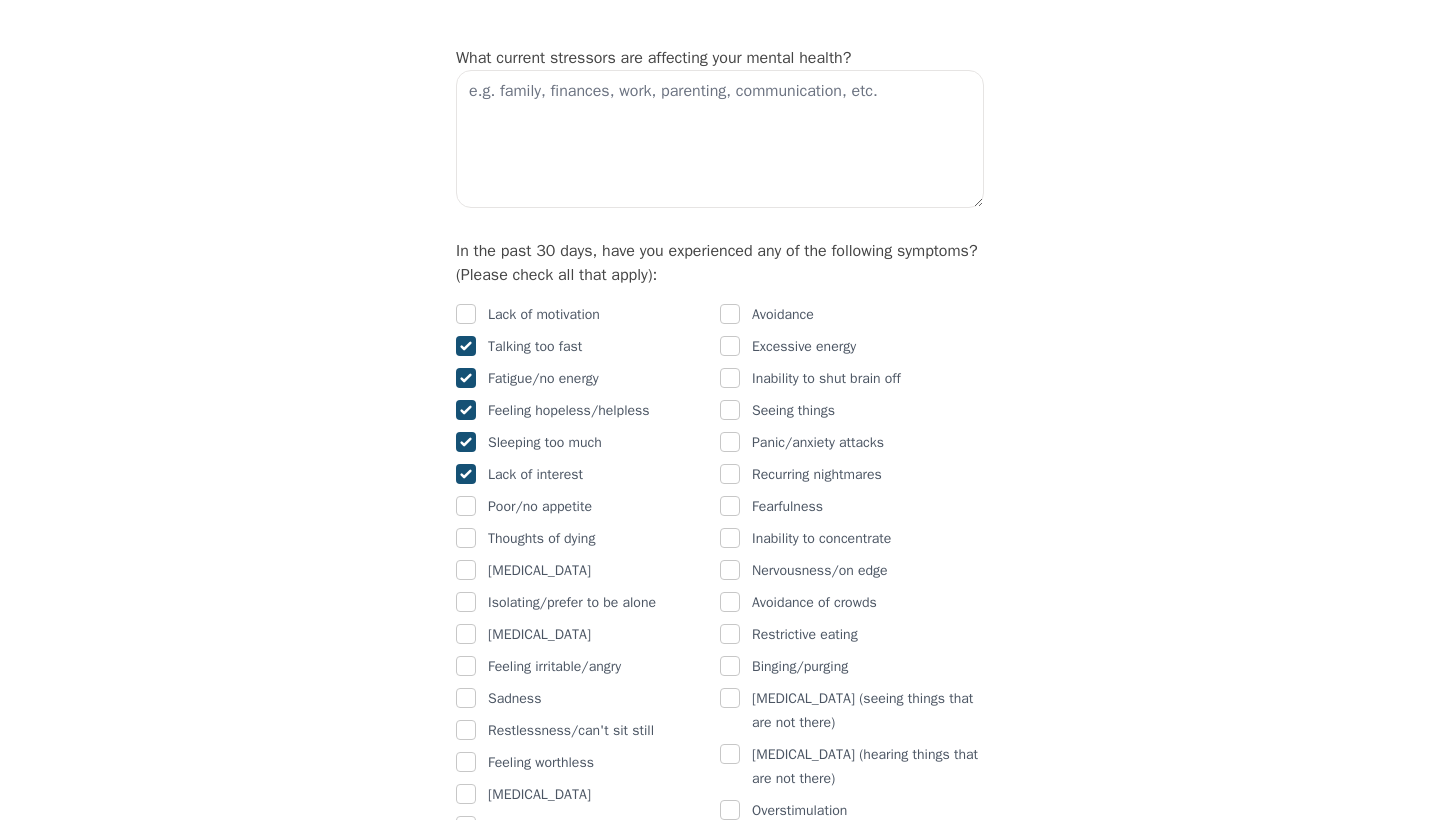 checkbox on "true" 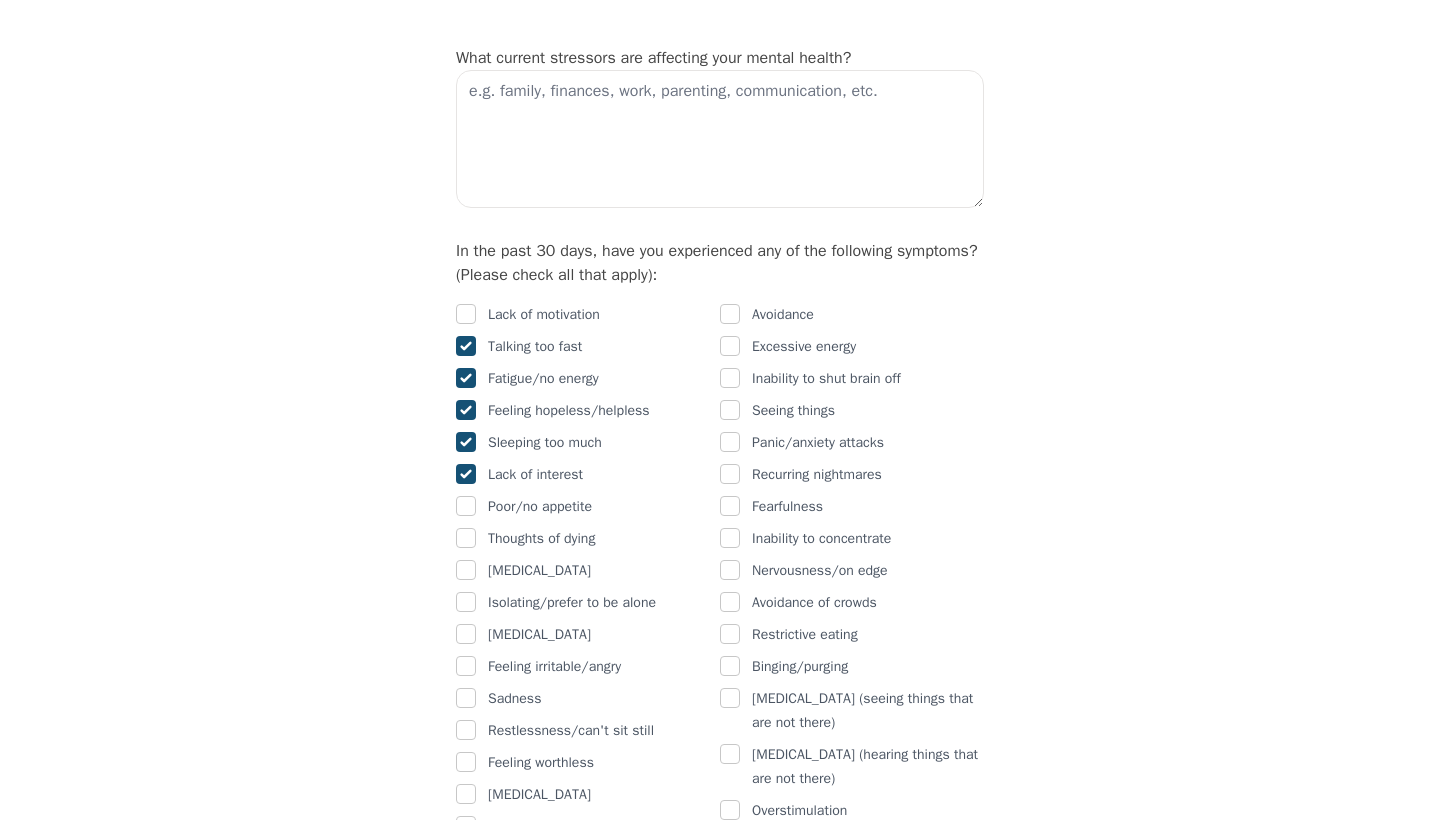 click on "Poor/no appetite" at bounding box center [588, 507] 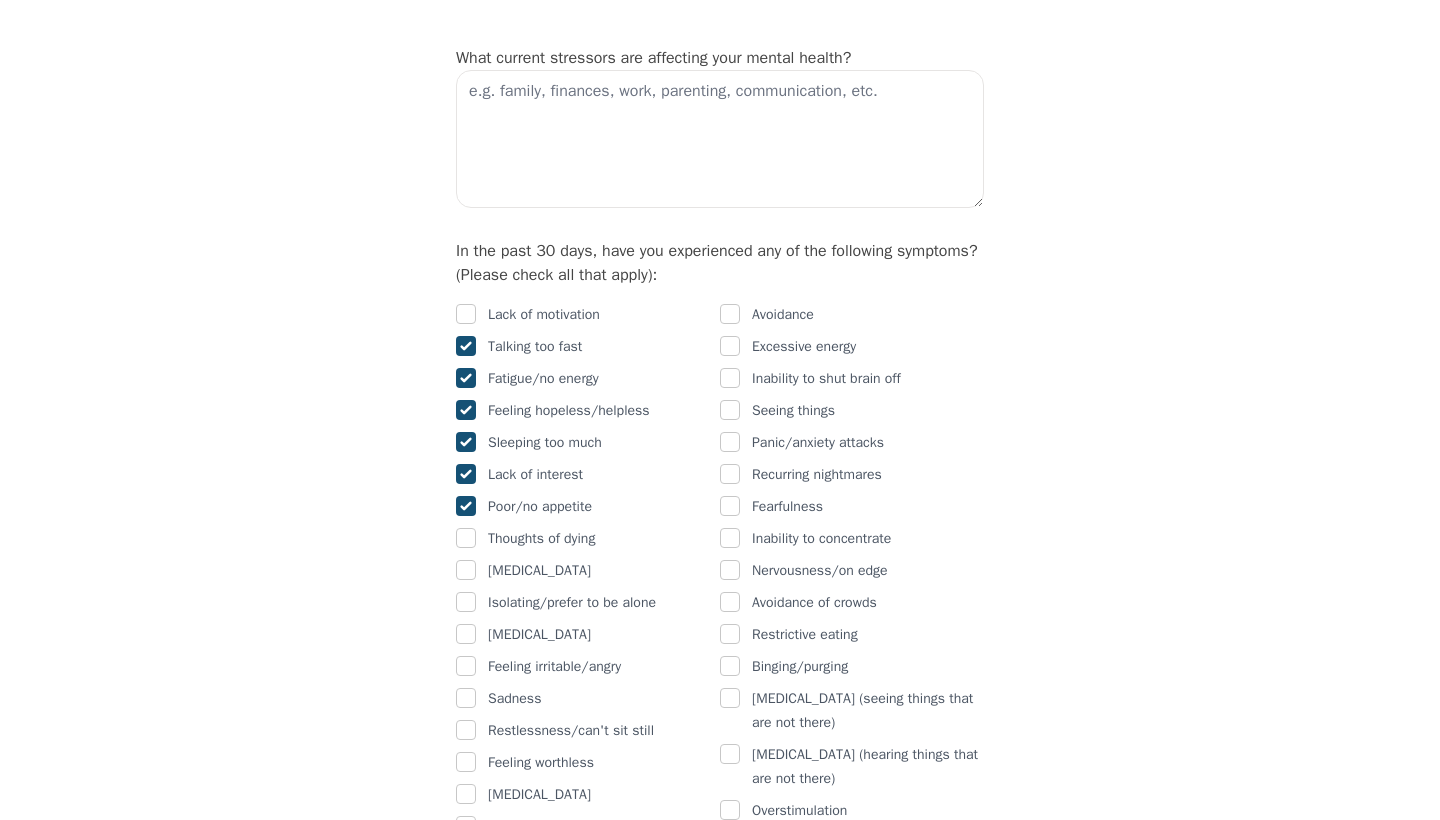 checkbox on "true" 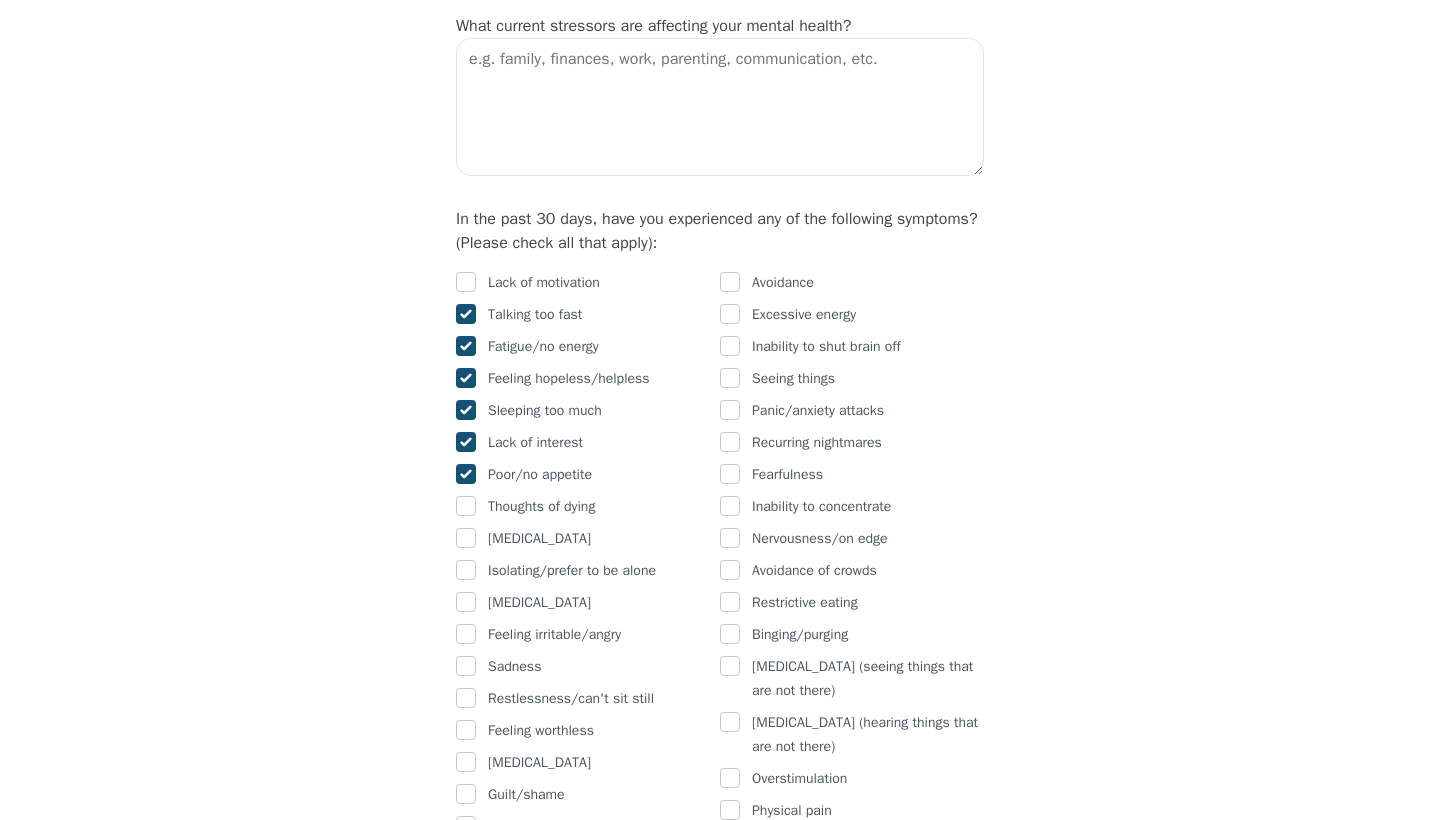 scroll, scrollTop: 1046, scrollLeft: 0, axis: vertical 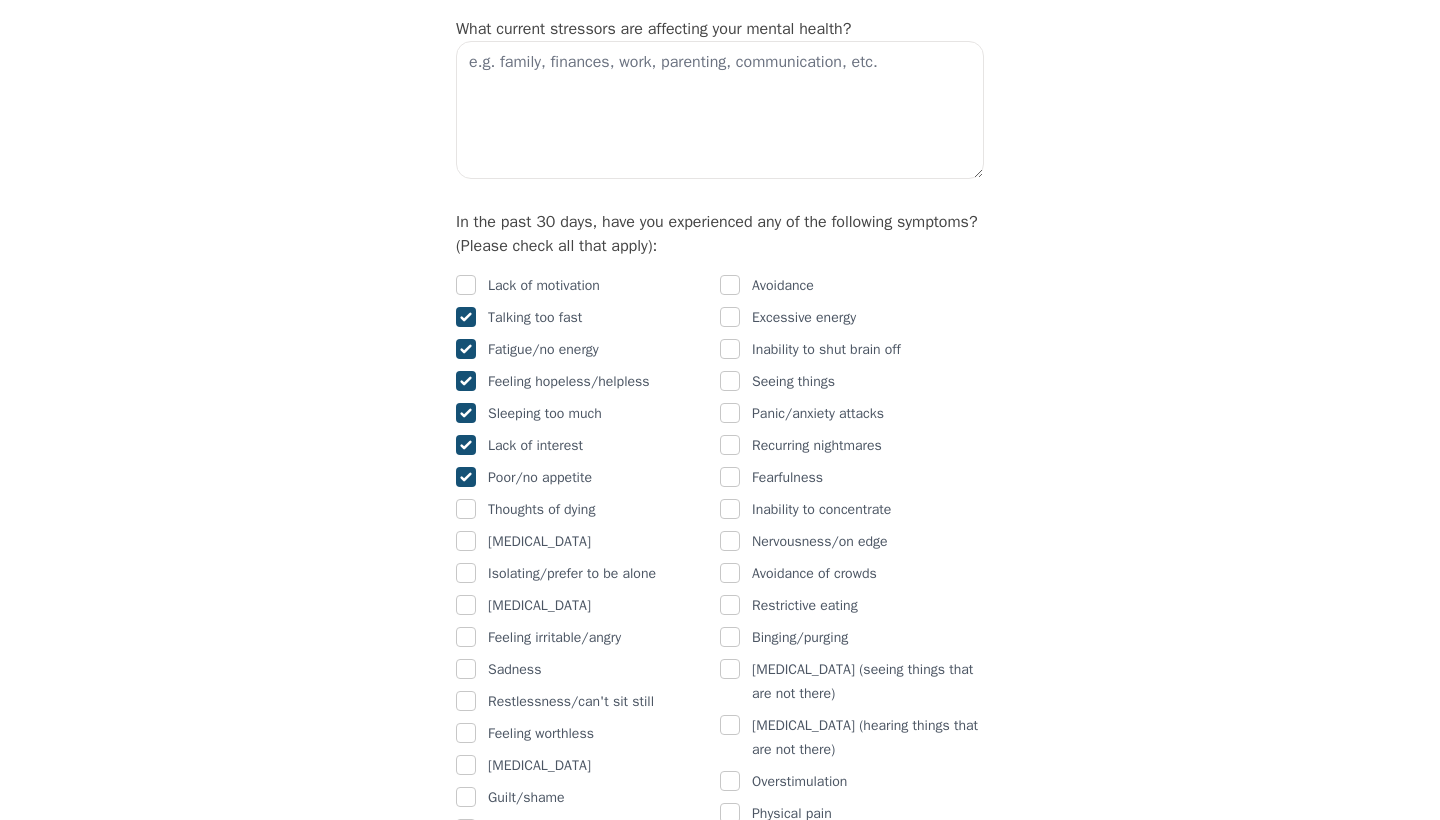 click at bounding box center (466, 573) 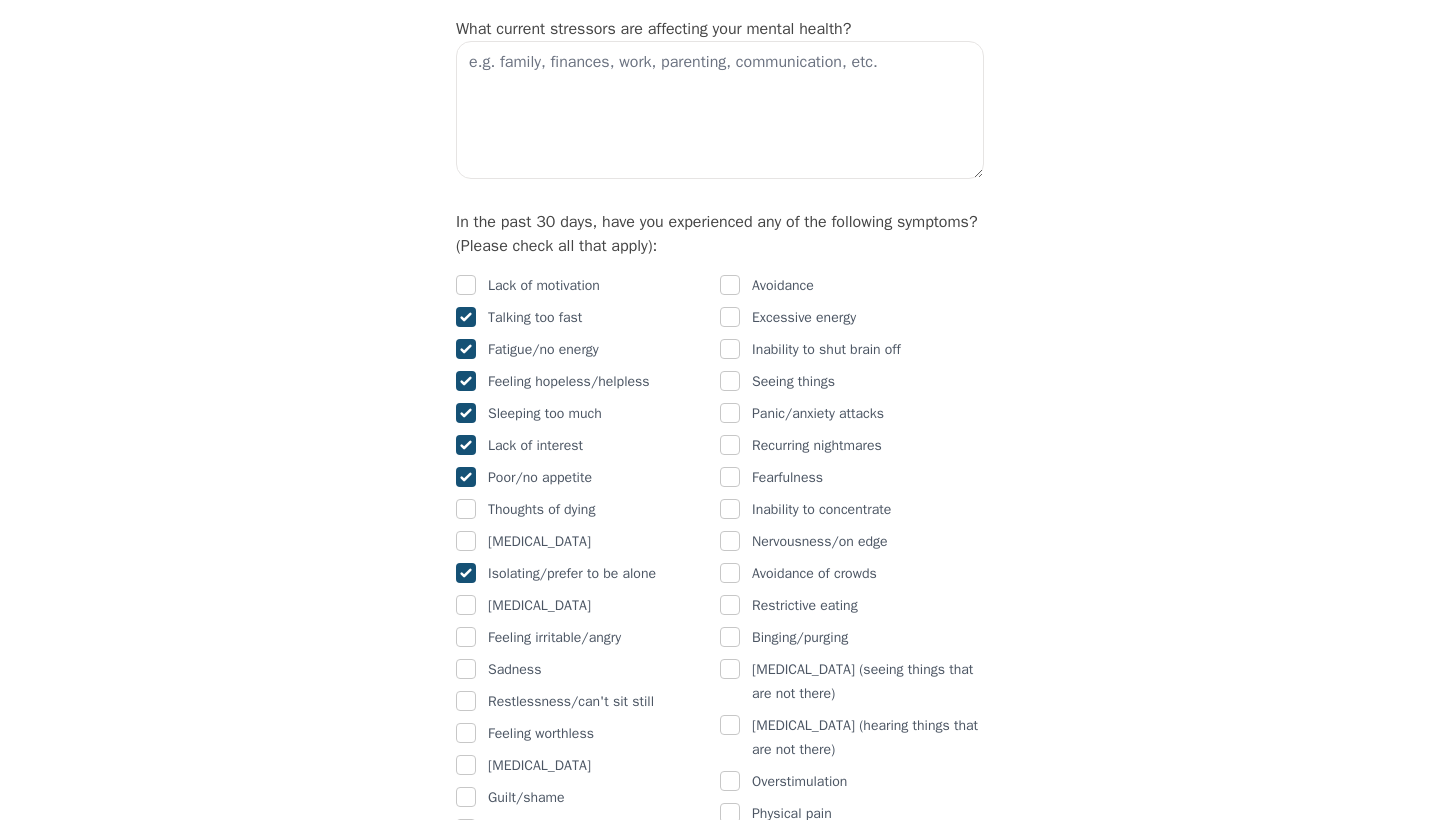 checkbox on "true" 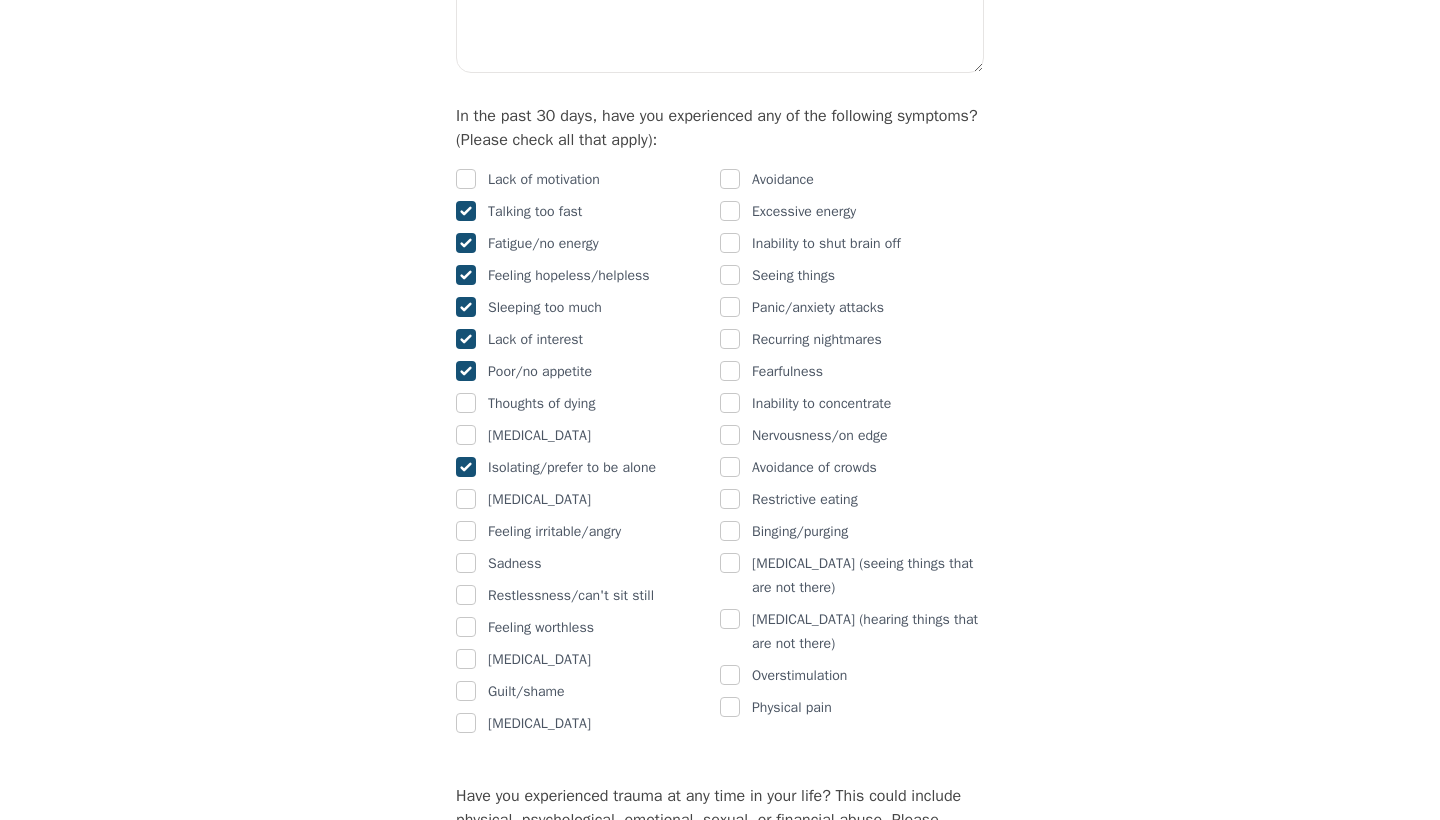 scroll, scrollTop: 1154, scrollLeft: 1, axis: both 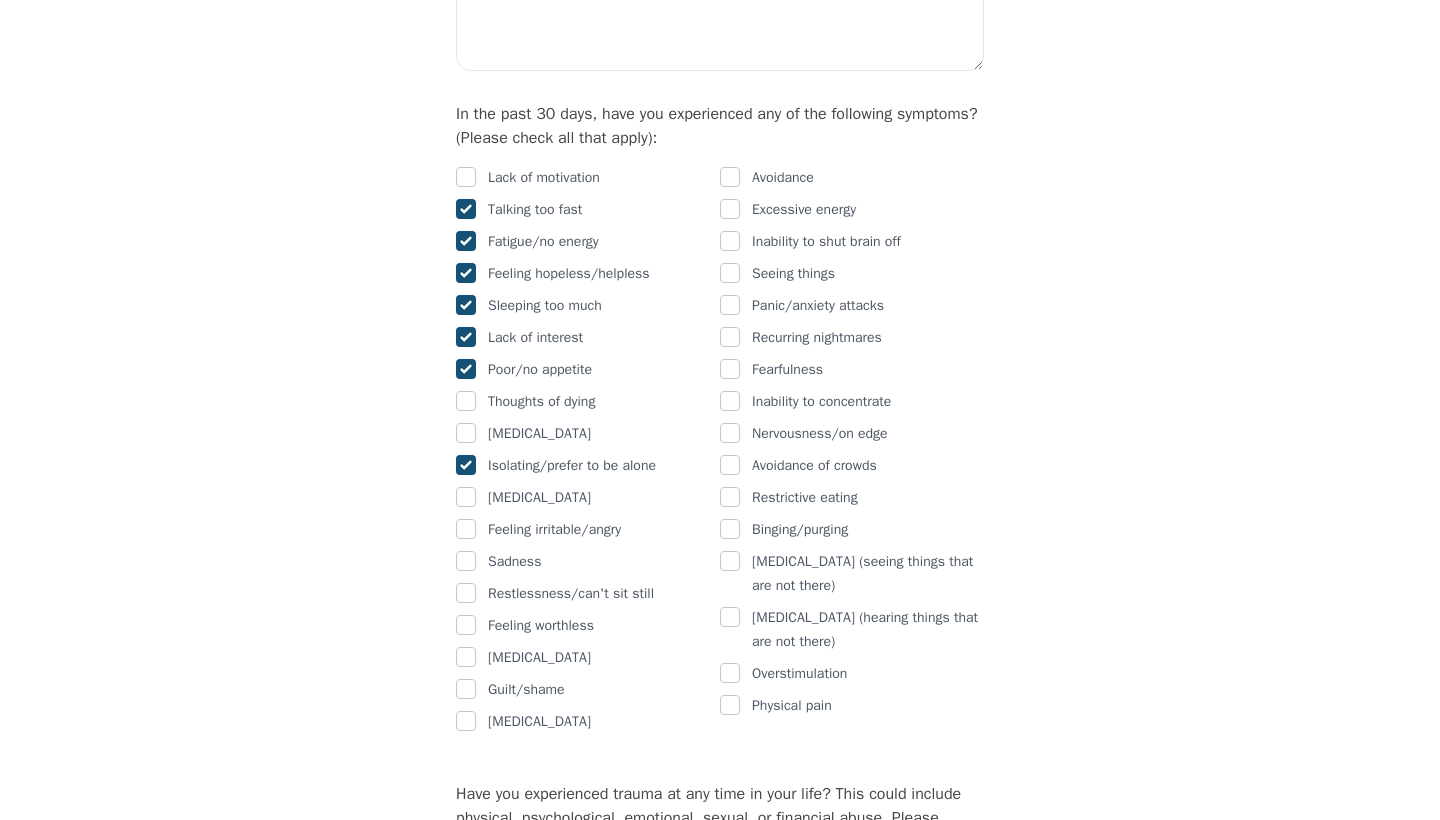 click at bounding box center (466, 561) 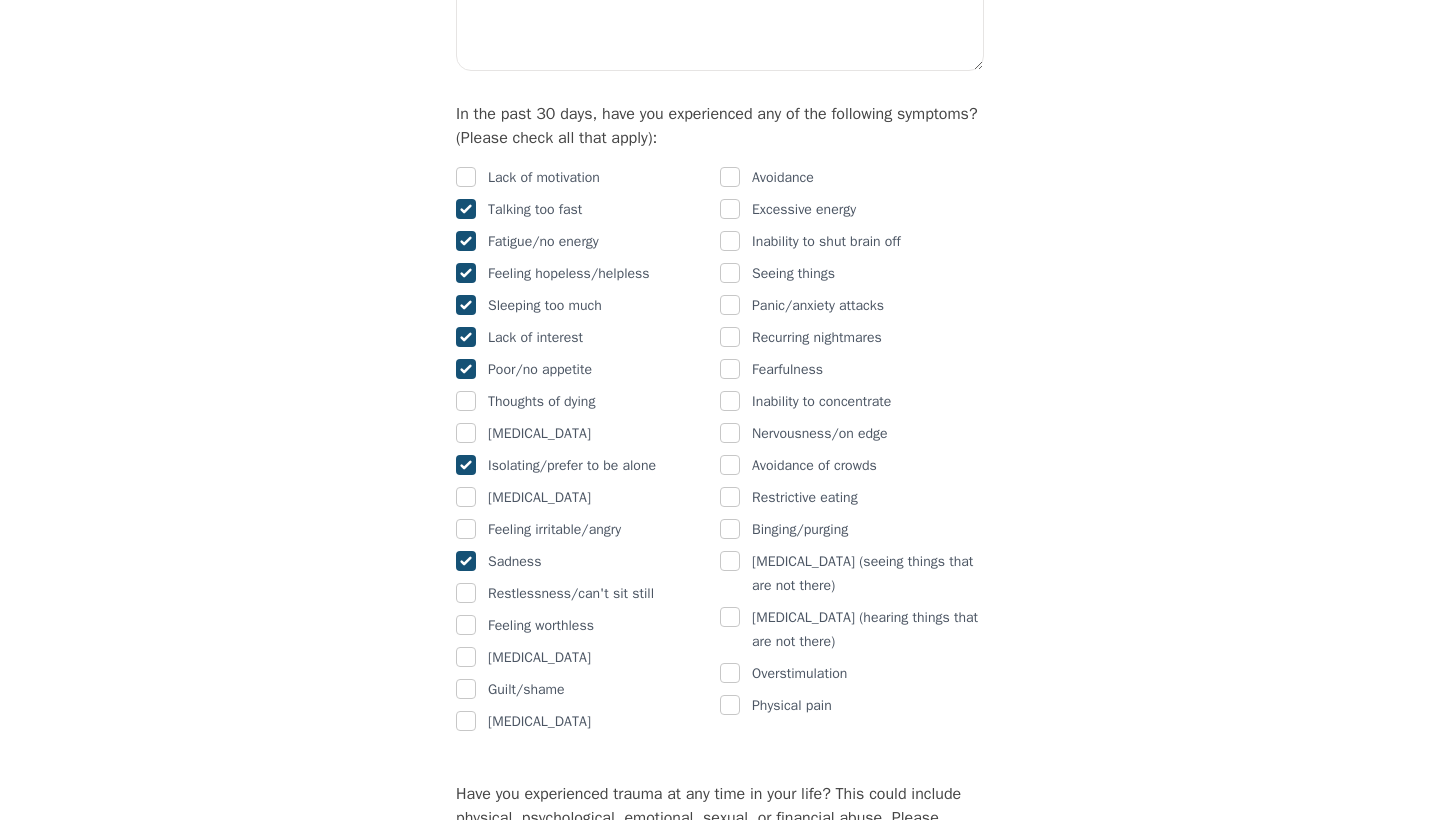 checkbox on "true" 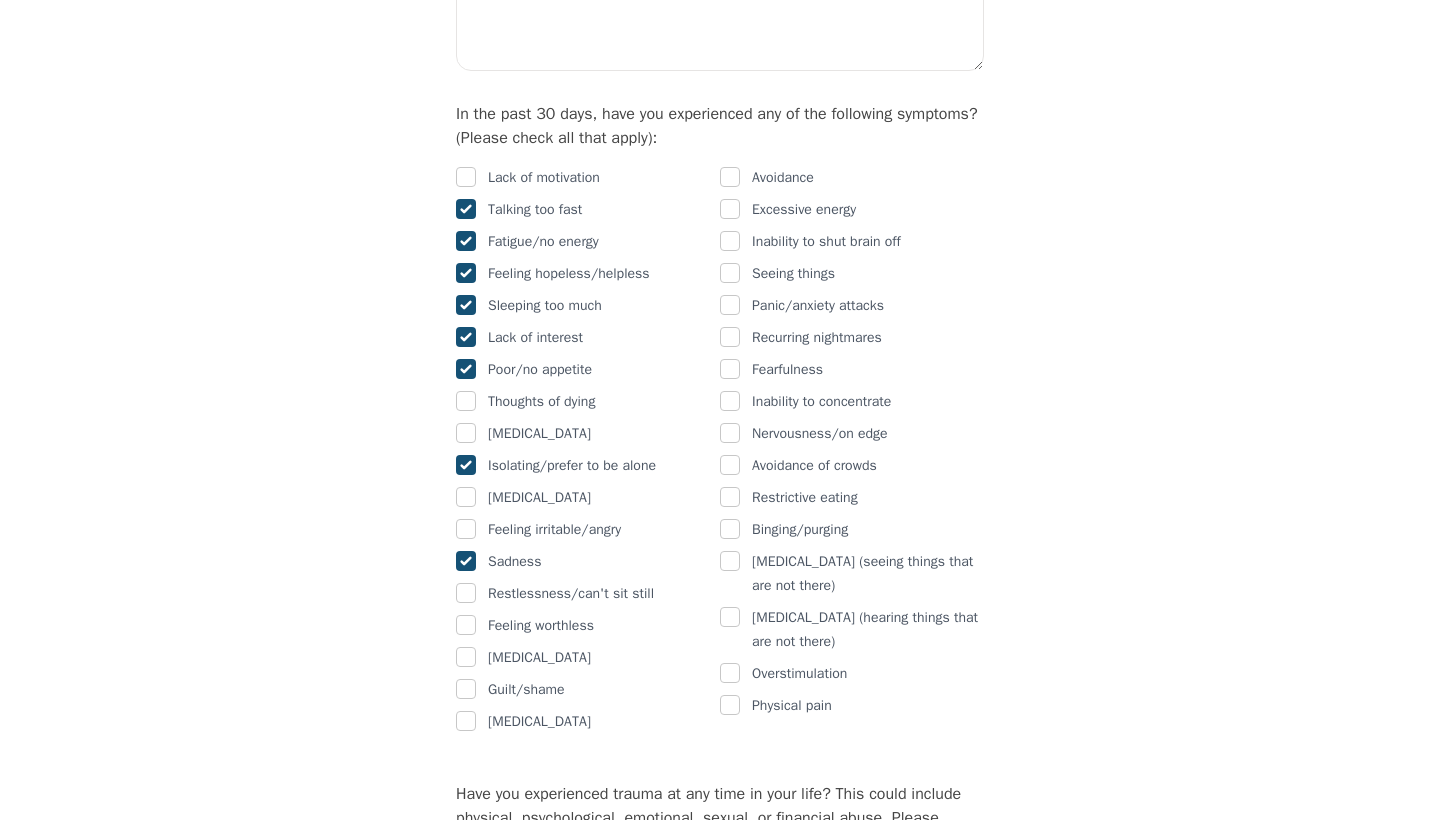 click at bounding box center [466, 625] 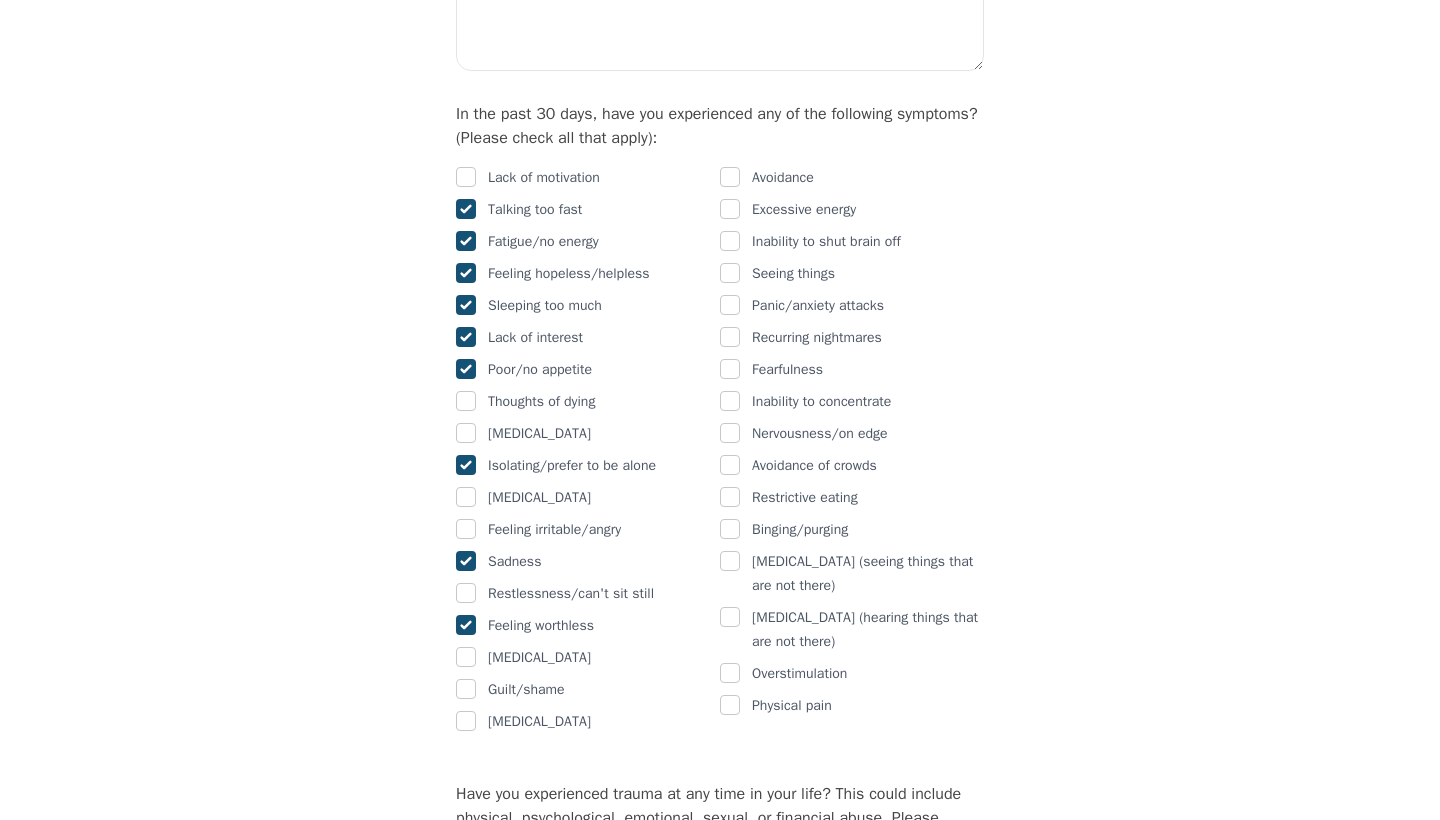 checkbox on "true" 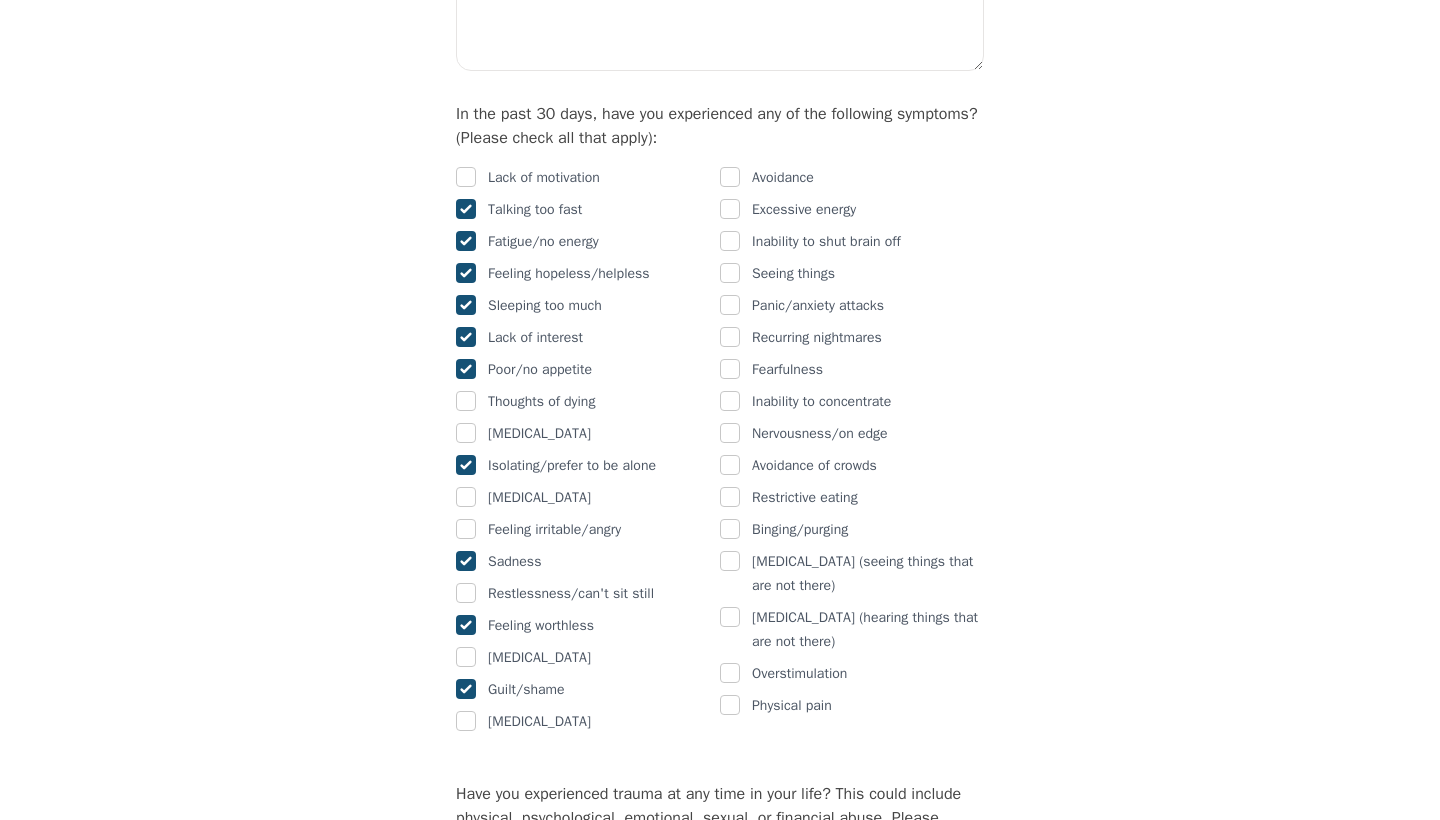 checkbox on "true" 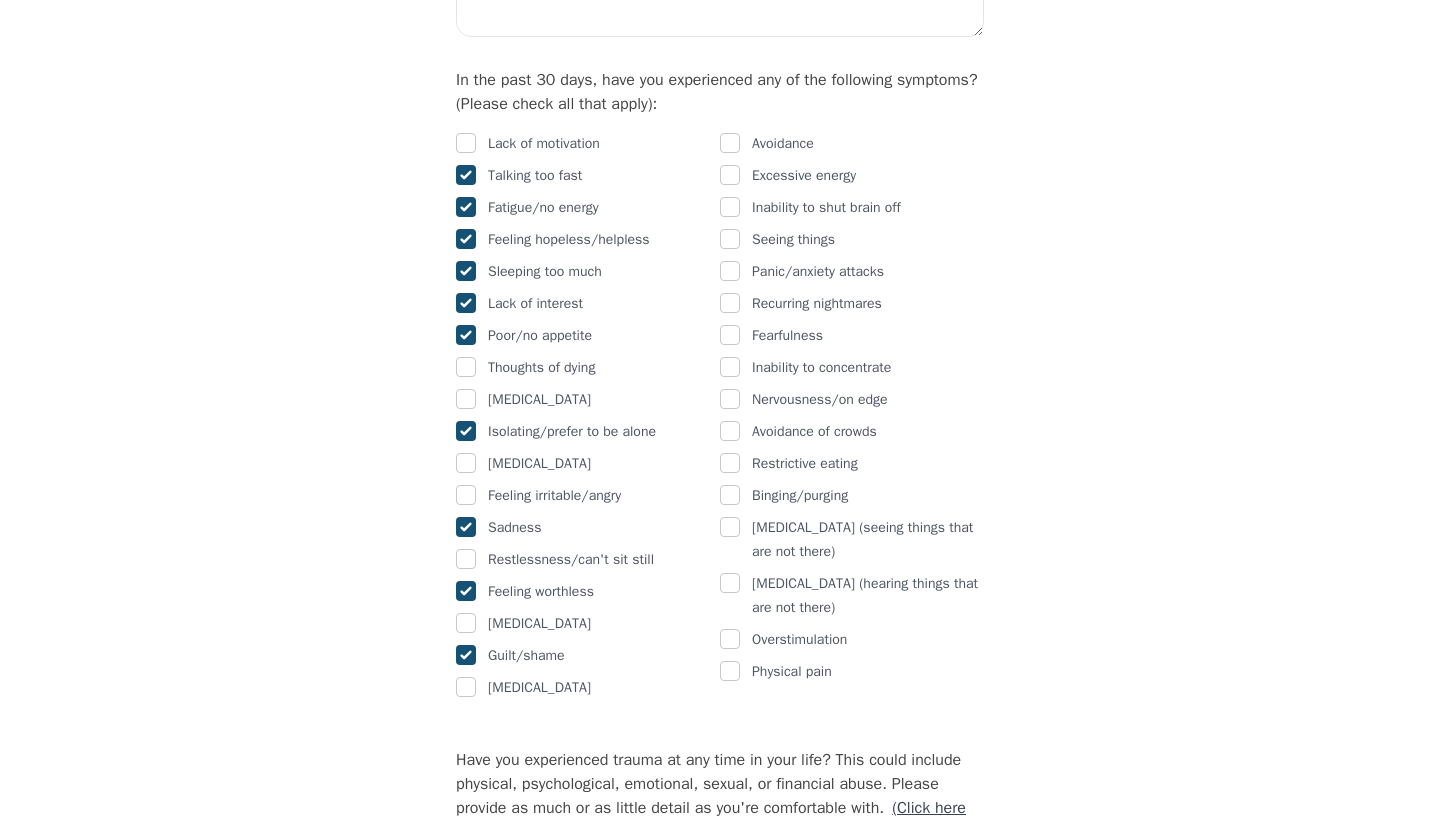 scroll, scrollTop: 1188, scrollLeft: 0, axis: vertical 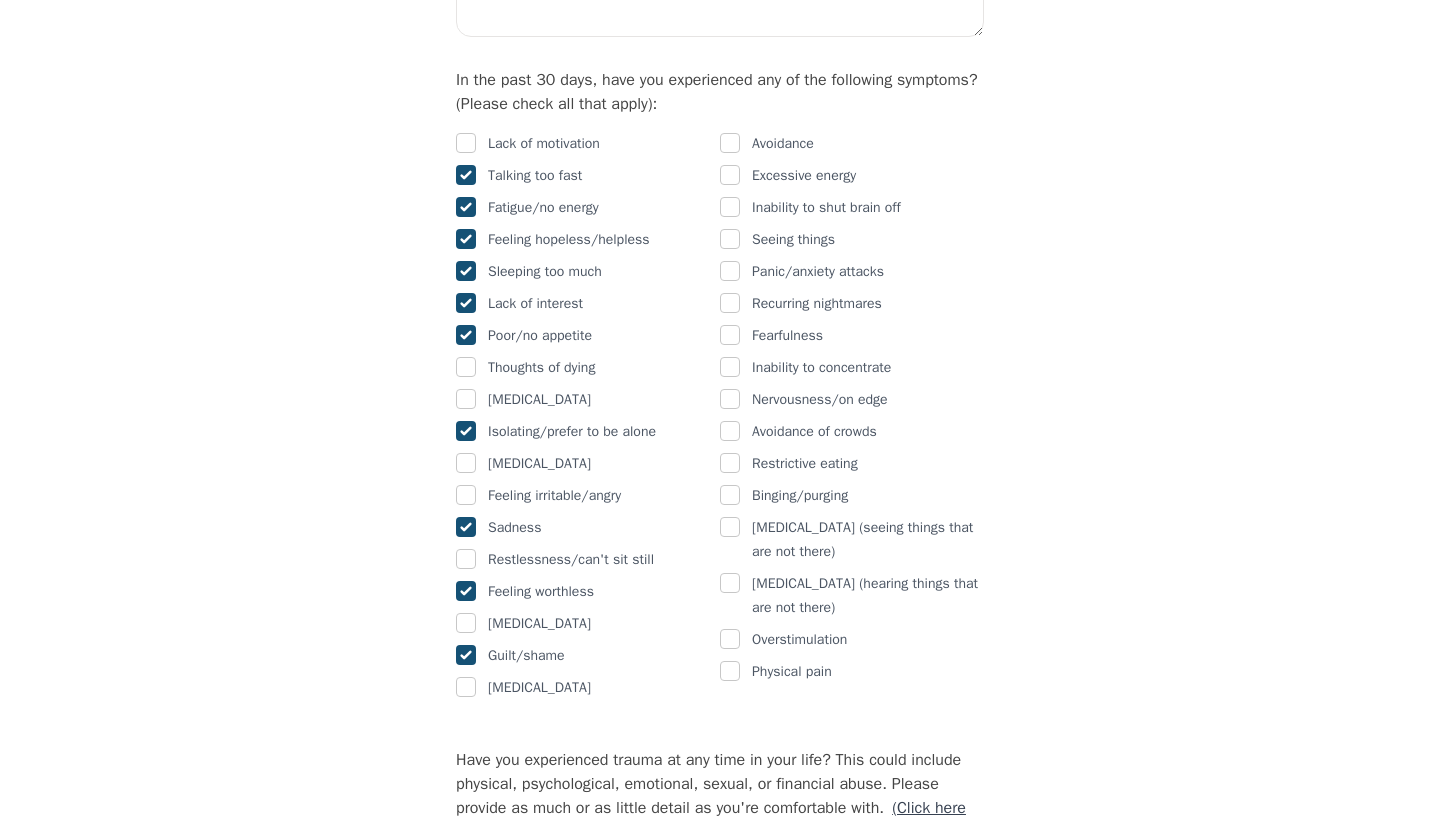 click at bounding box center (730, 431) 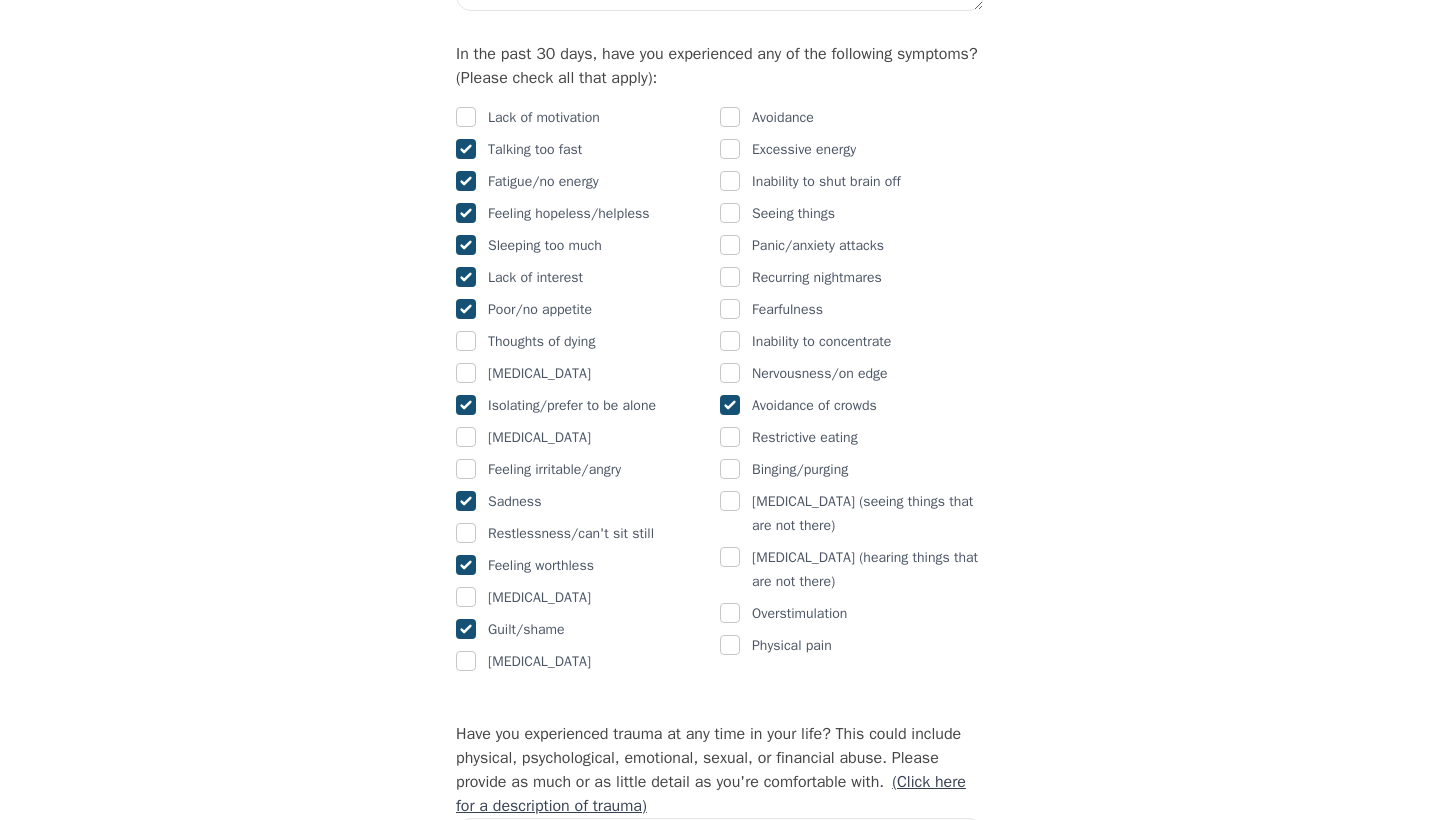 scroll, scrollTop: 1211, scrollLeft: 0, axis: vertical 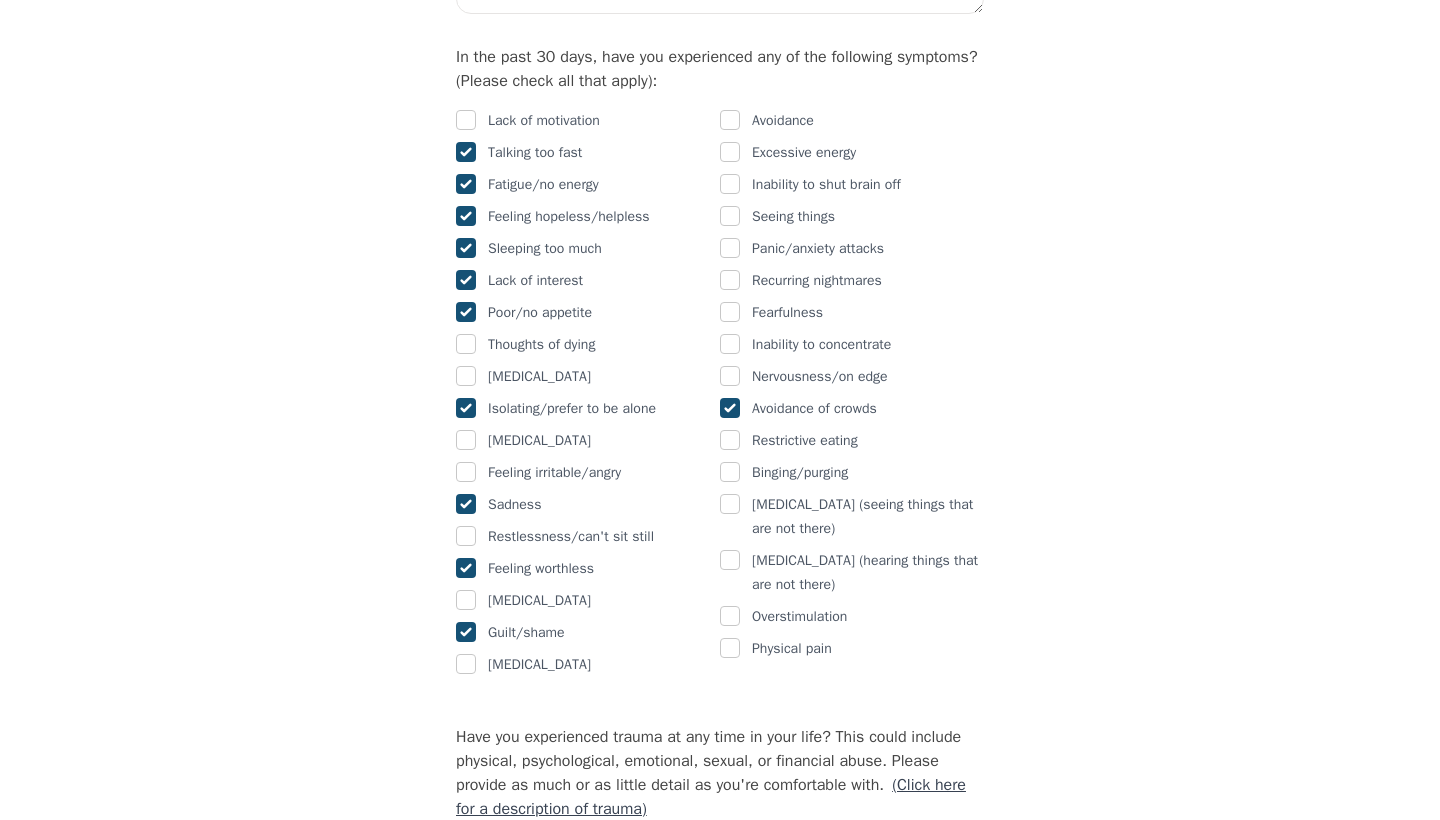 click at bounding box center (730, 184) 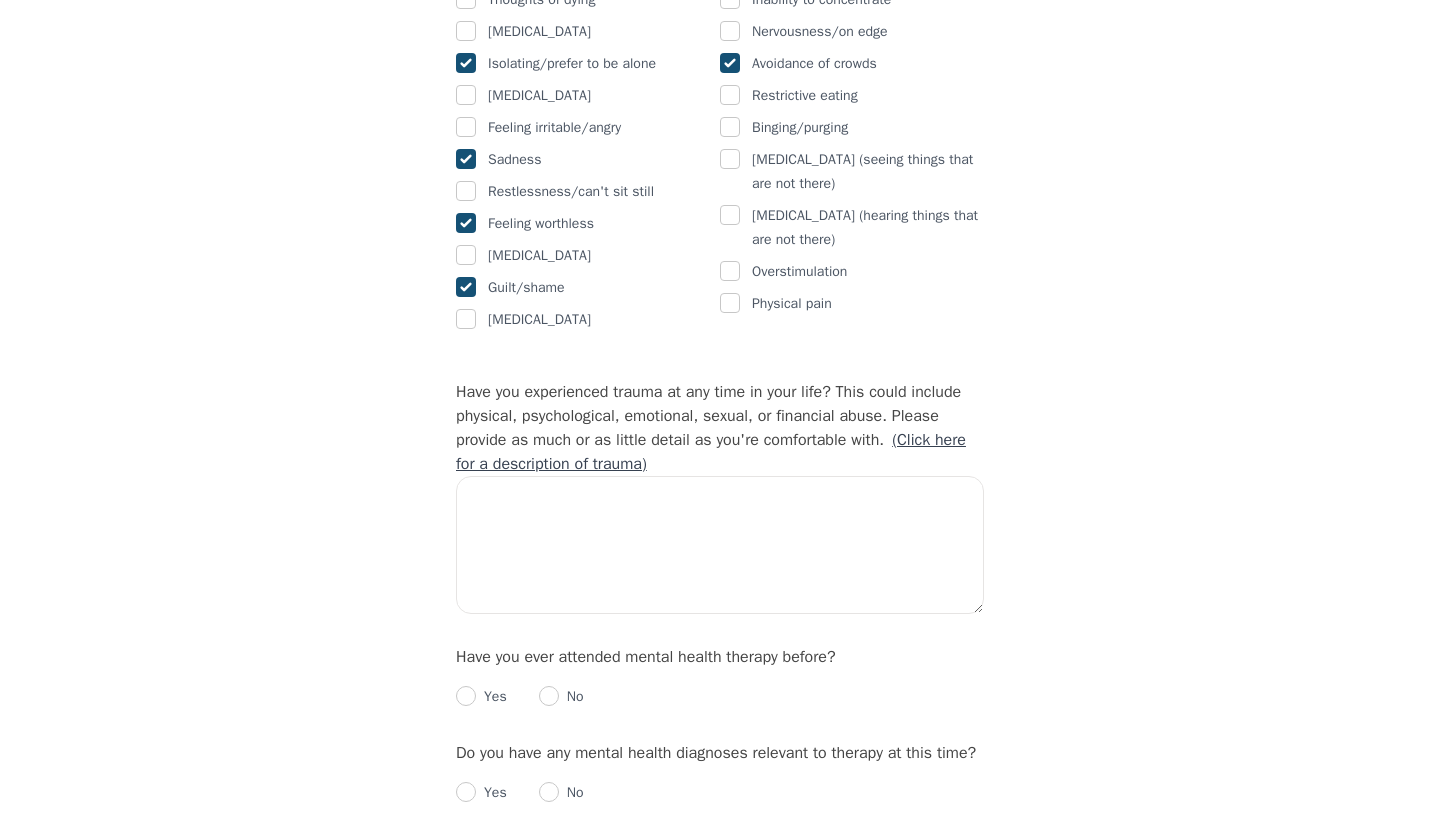 scroll, scrollTop: 1551, scrollLeft: 0, axis: vertical 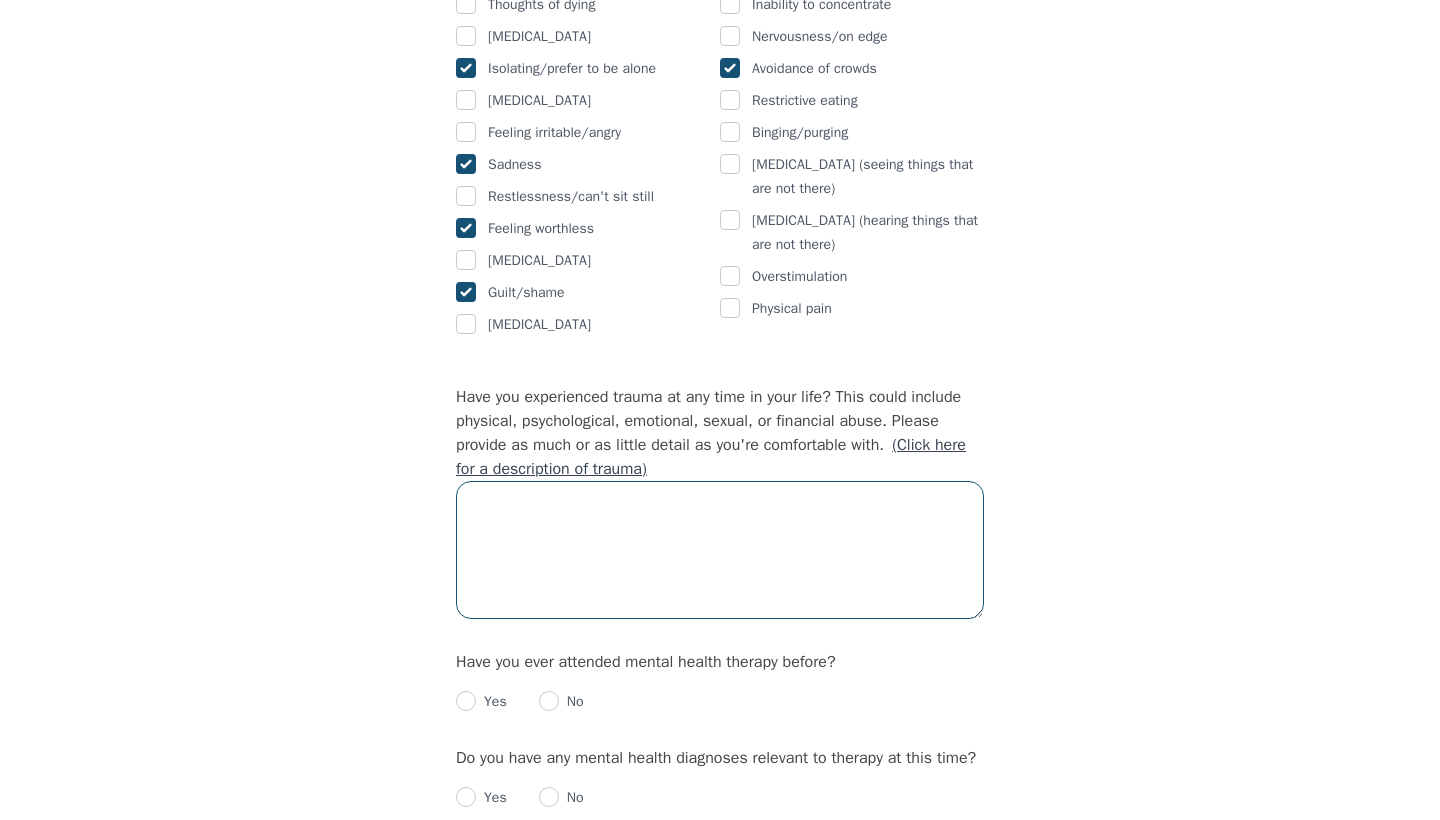 click at bounding box center [720, 550] 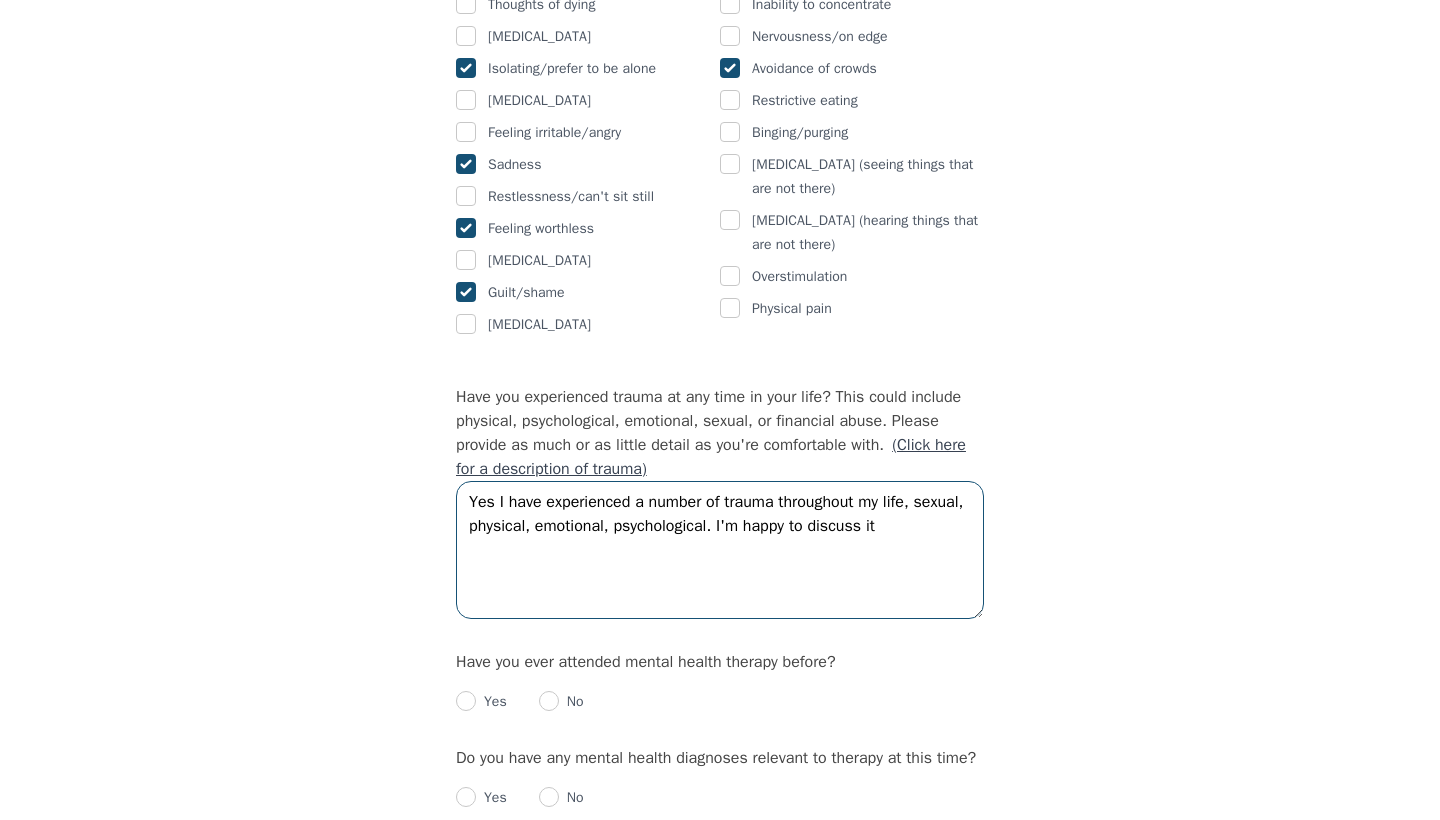 click on "Yes I have experienced a number of trauma throughout my life, sexual, physical, emotional, psychological. I'm happy to discuss it" at bounding box center [720, 550] 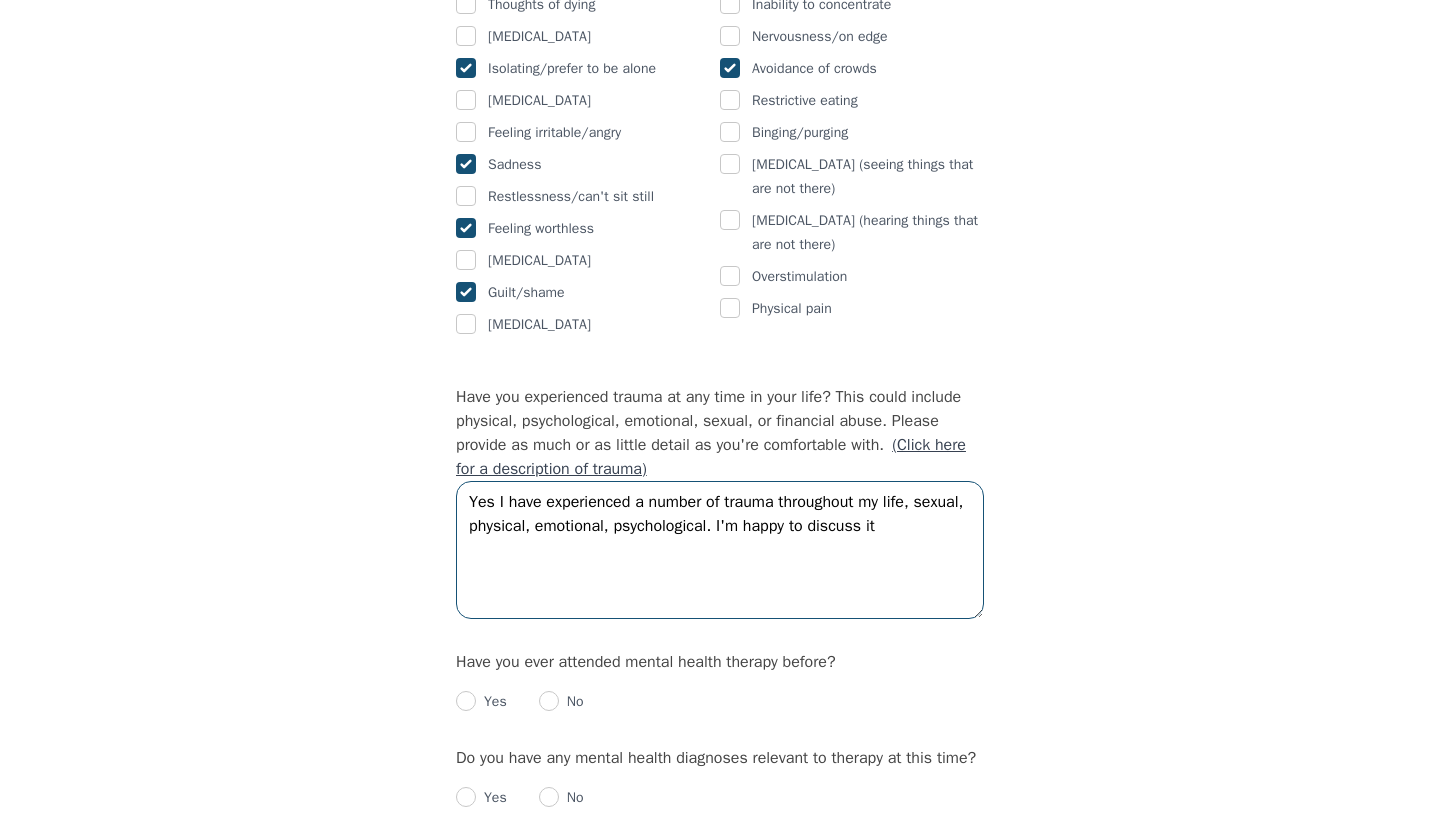 click on "Yes I have experienced a number of trauma throughout my life, sexual, physical, emotional, psychological. I'm happy to discuss it" at bounding box center (720, 550) 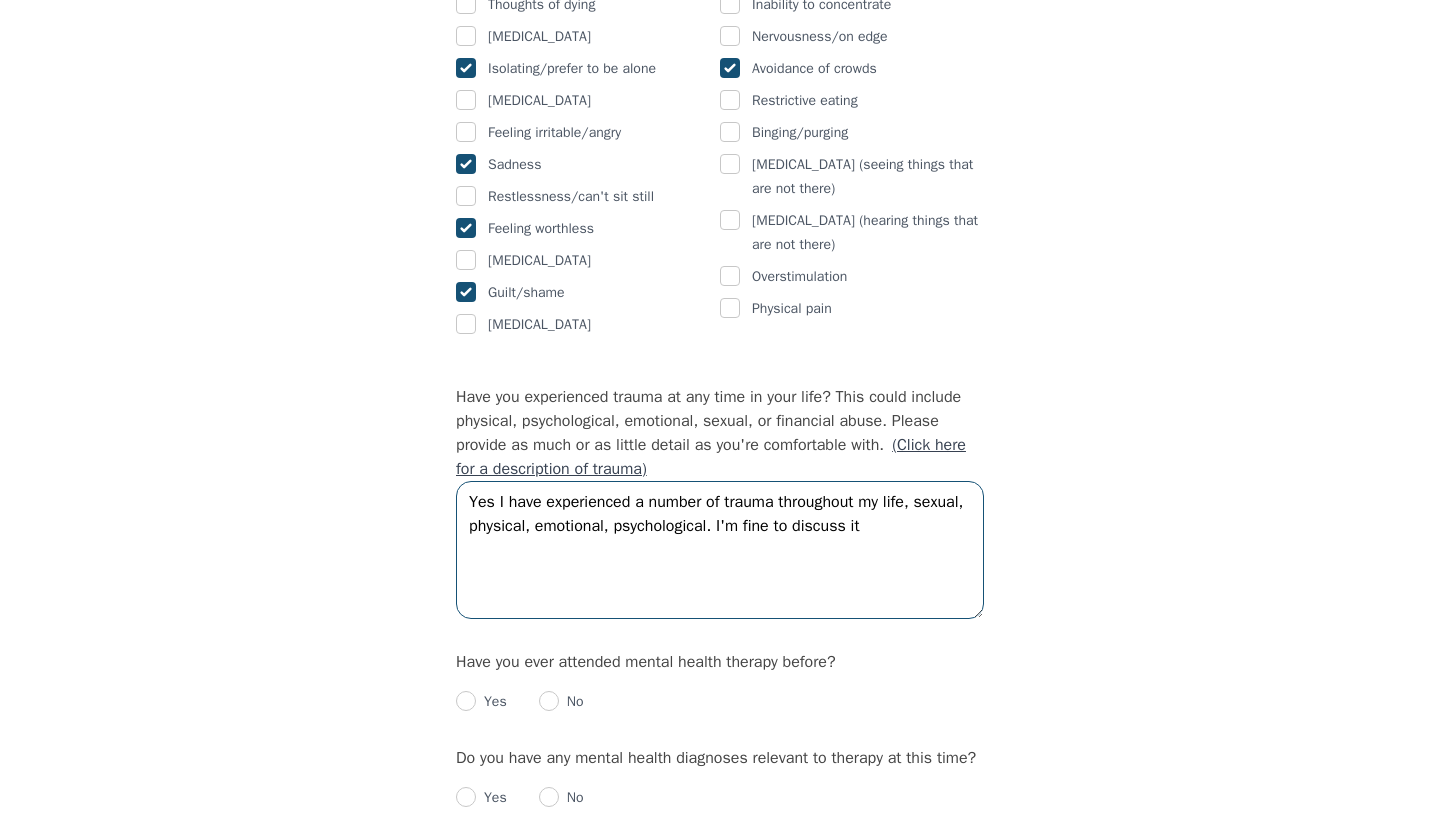 click on "Yes I have experienced a number of trauma throughout my life, sexual, physical, emotional, psychological. I'm fine to discuss it" at bounding box center (720, 550) 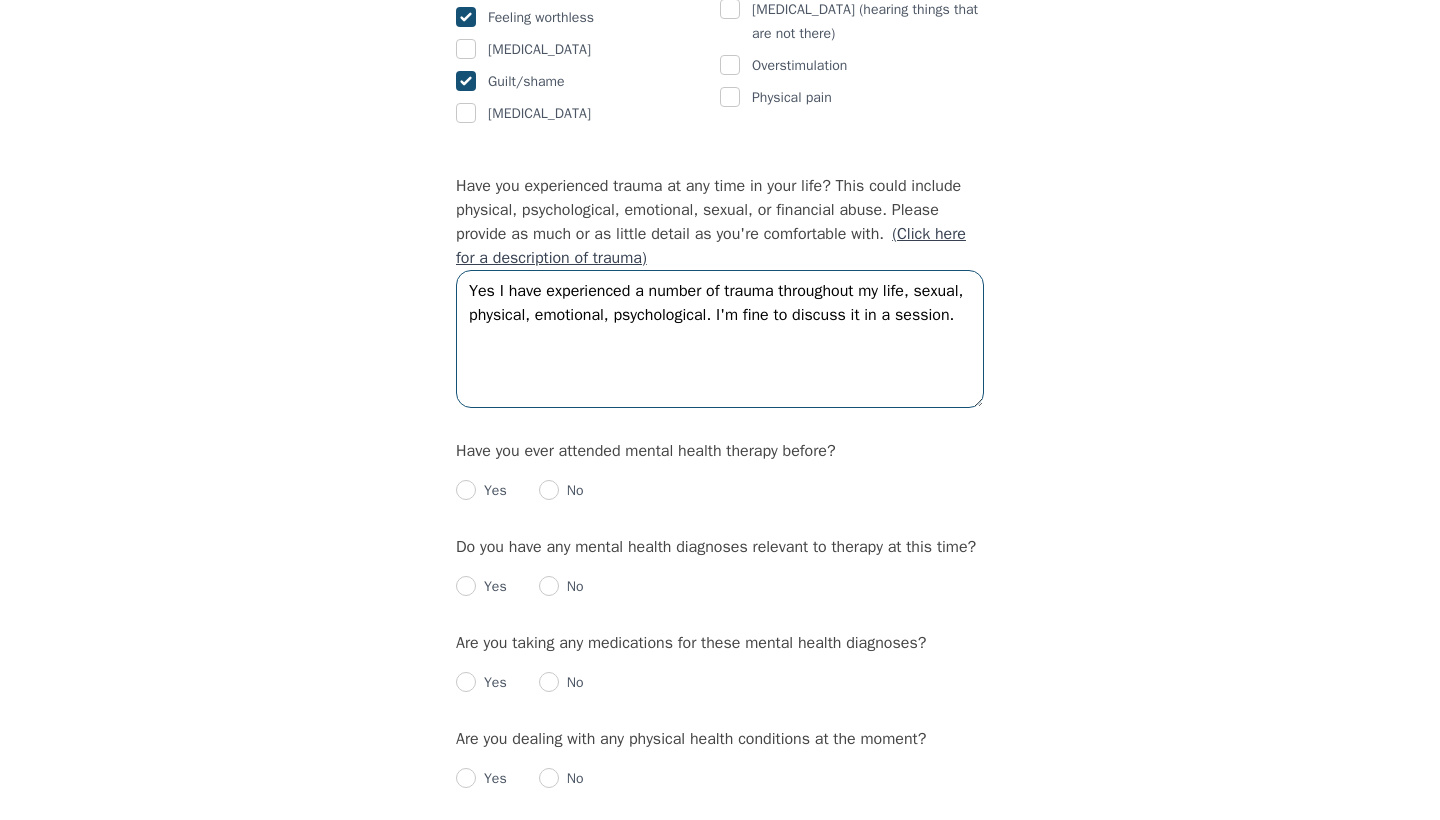 scroll, scrollTop: 1762, scrollLeft: 0, axis: vertical 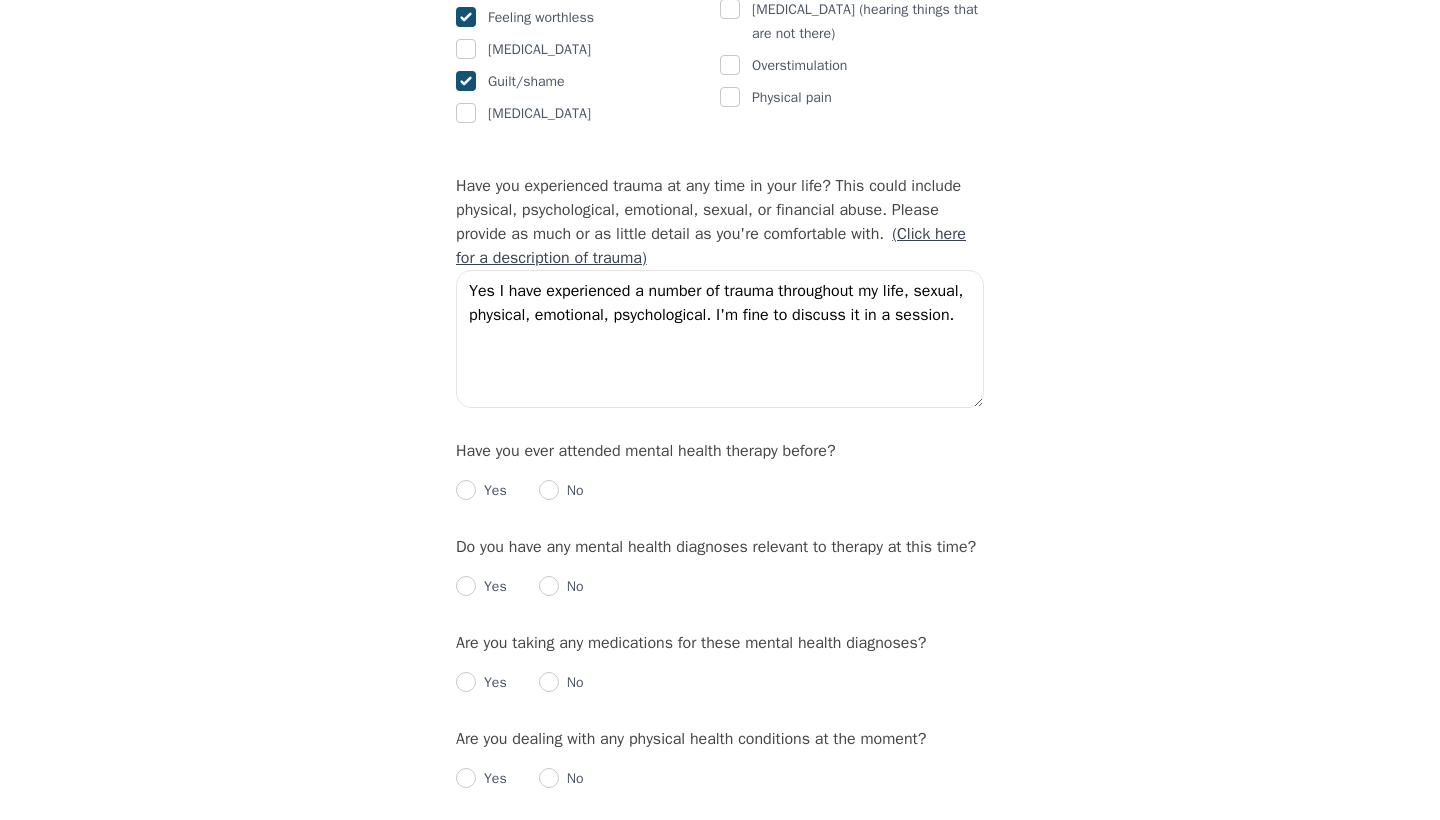 click at bounding box center (466, 490) 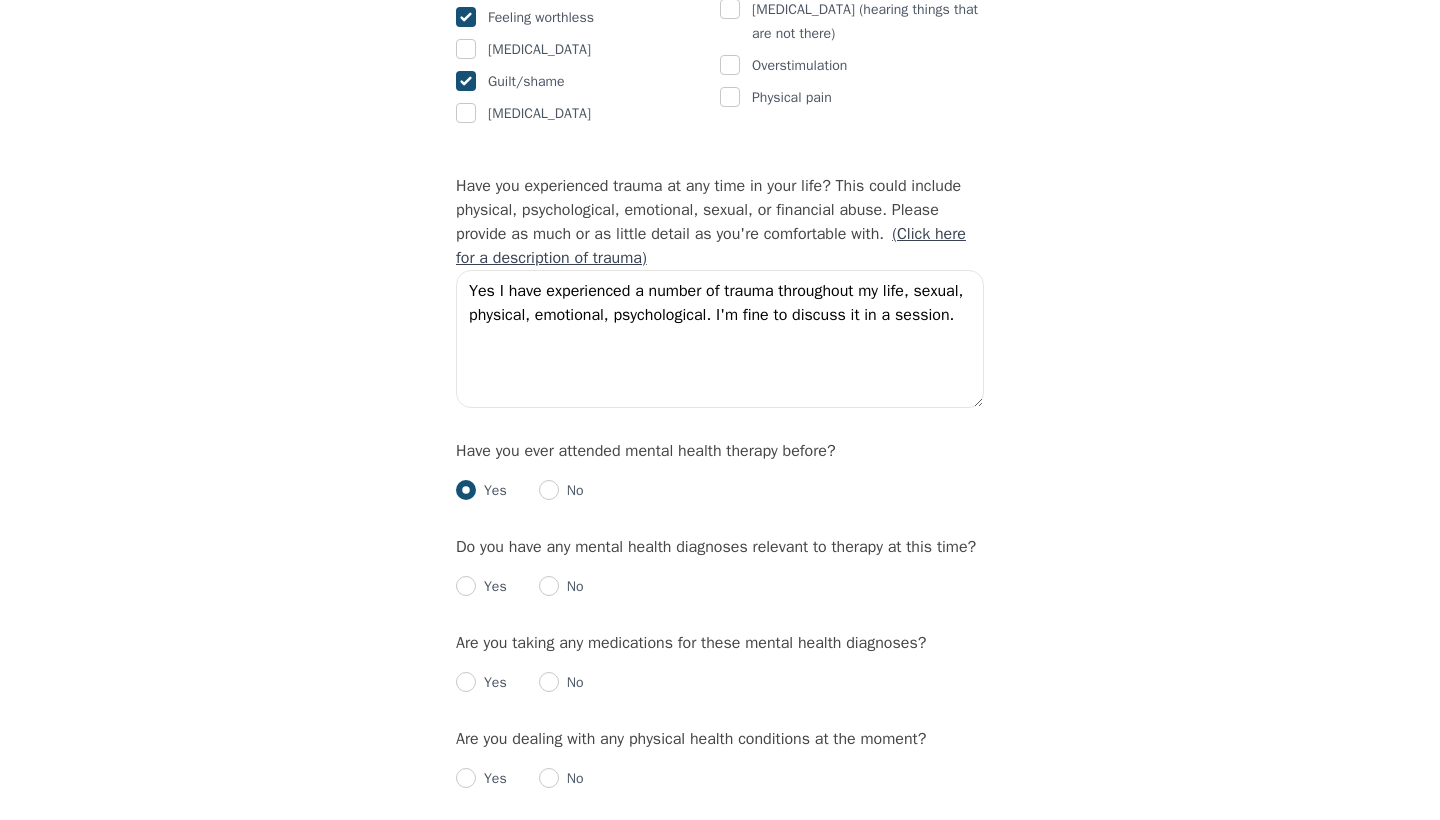 radio on "true" 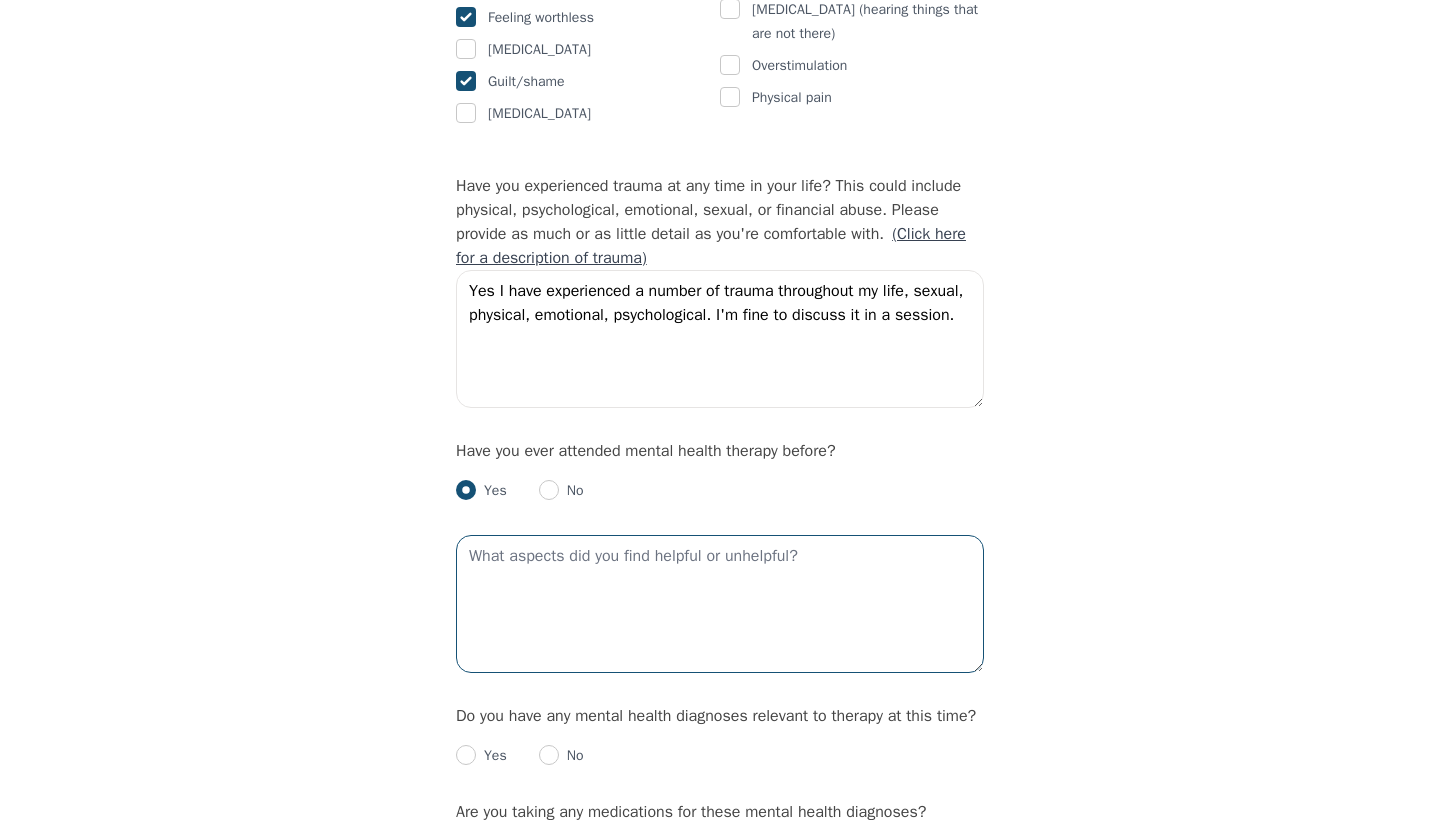 click at bounding box center (720, 604) 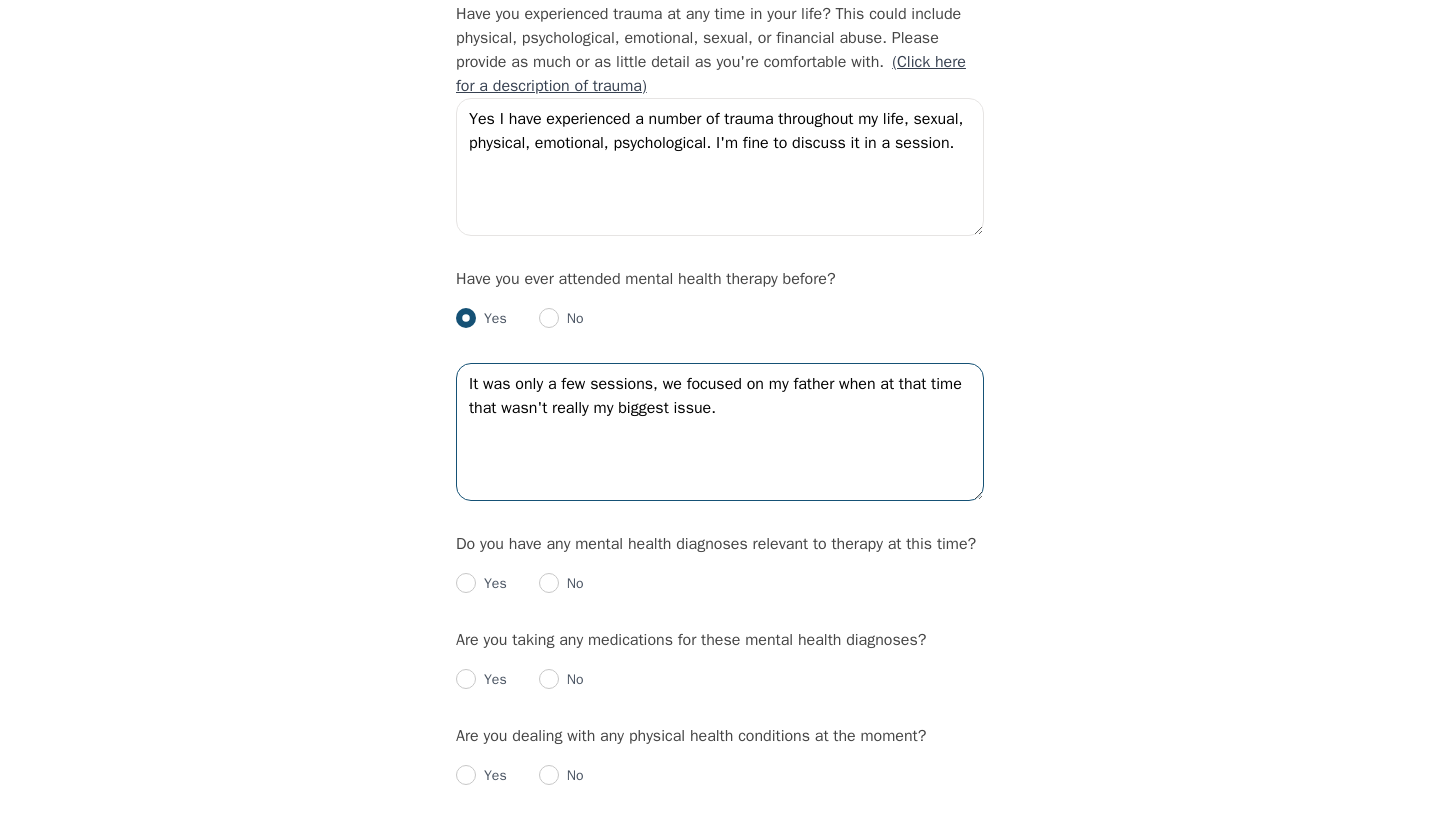 scroll, scrollTop: 1934, scrollLeft: 1, axis: both 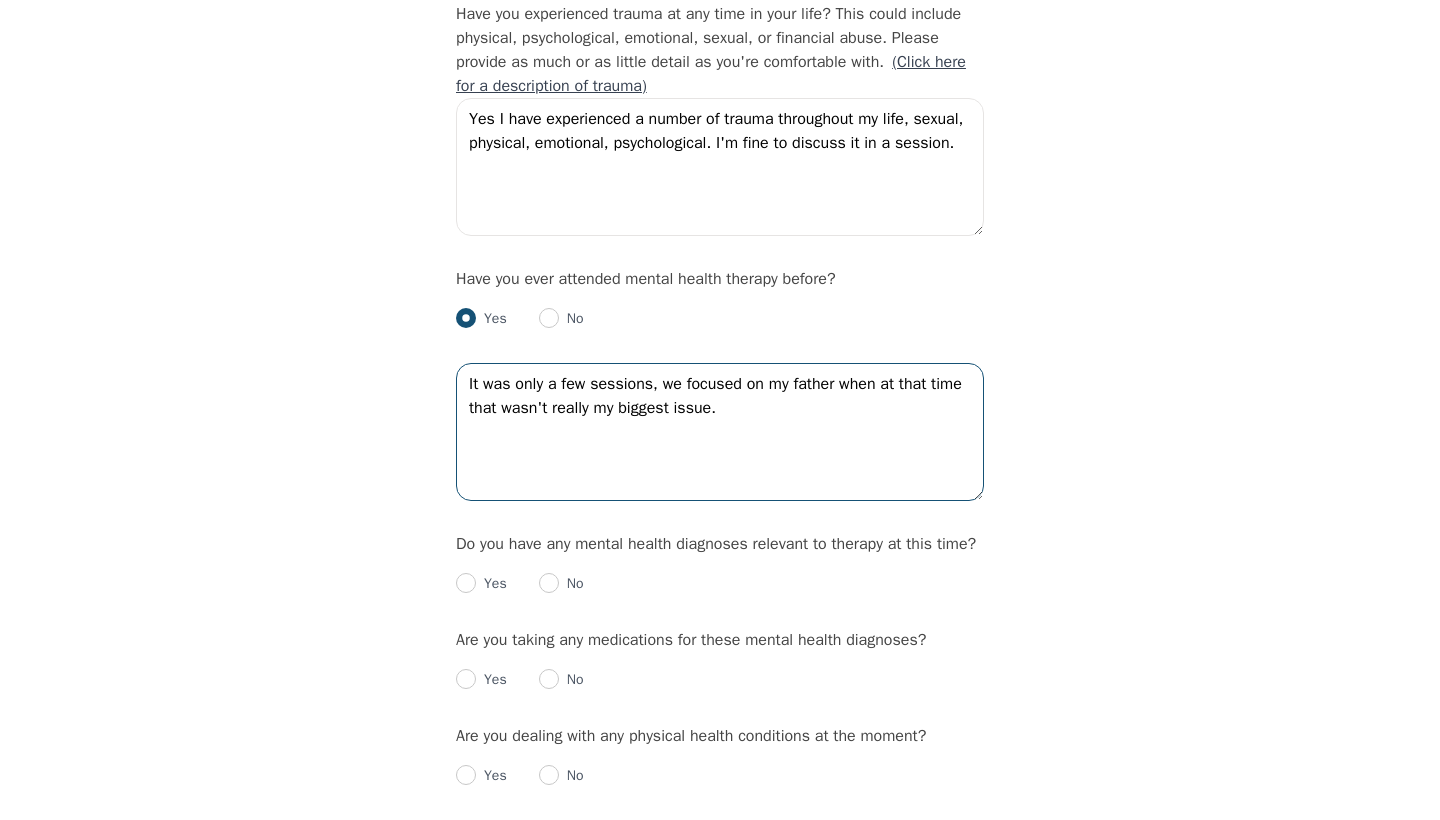 type on "It was only a few sessions, we focused on my father when at that time that wasn't really my biggest issue." 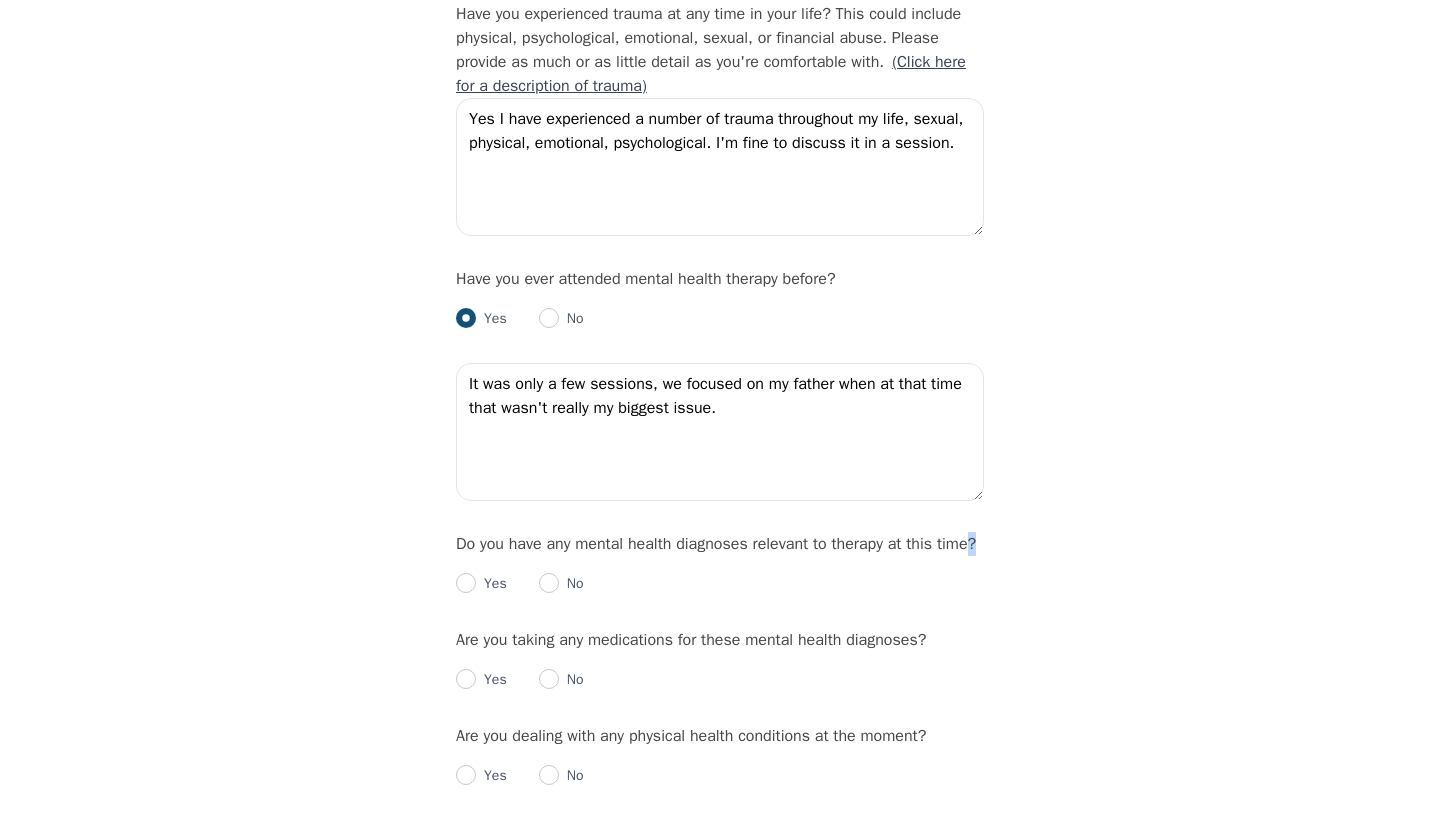 scroll, scrollTop: 1934, scrollLeft: 0, axis: vertical 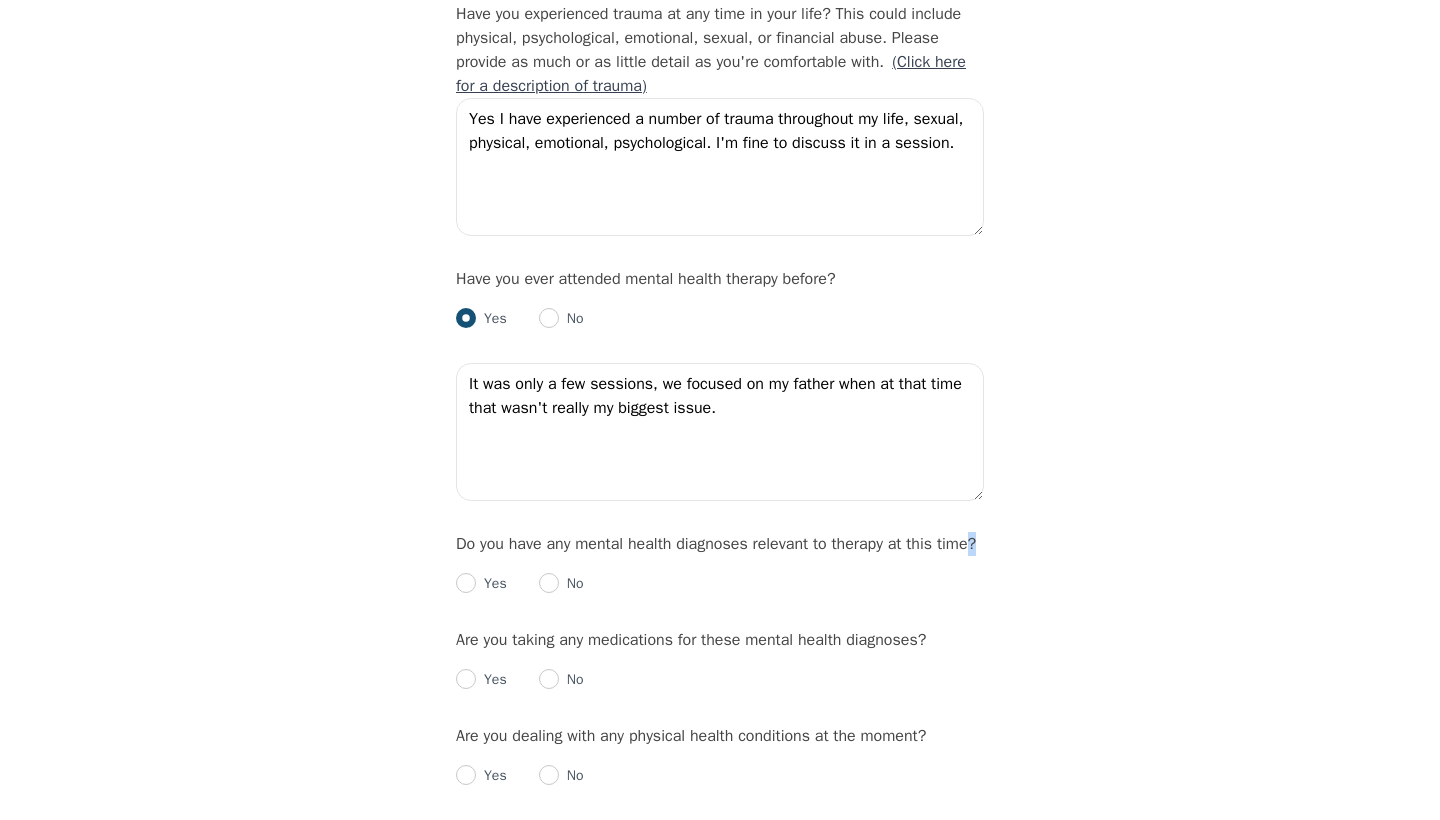click on "Do you have any mental health diagnoses relevant to therapy at this time?" at bounding box center (716, 544) 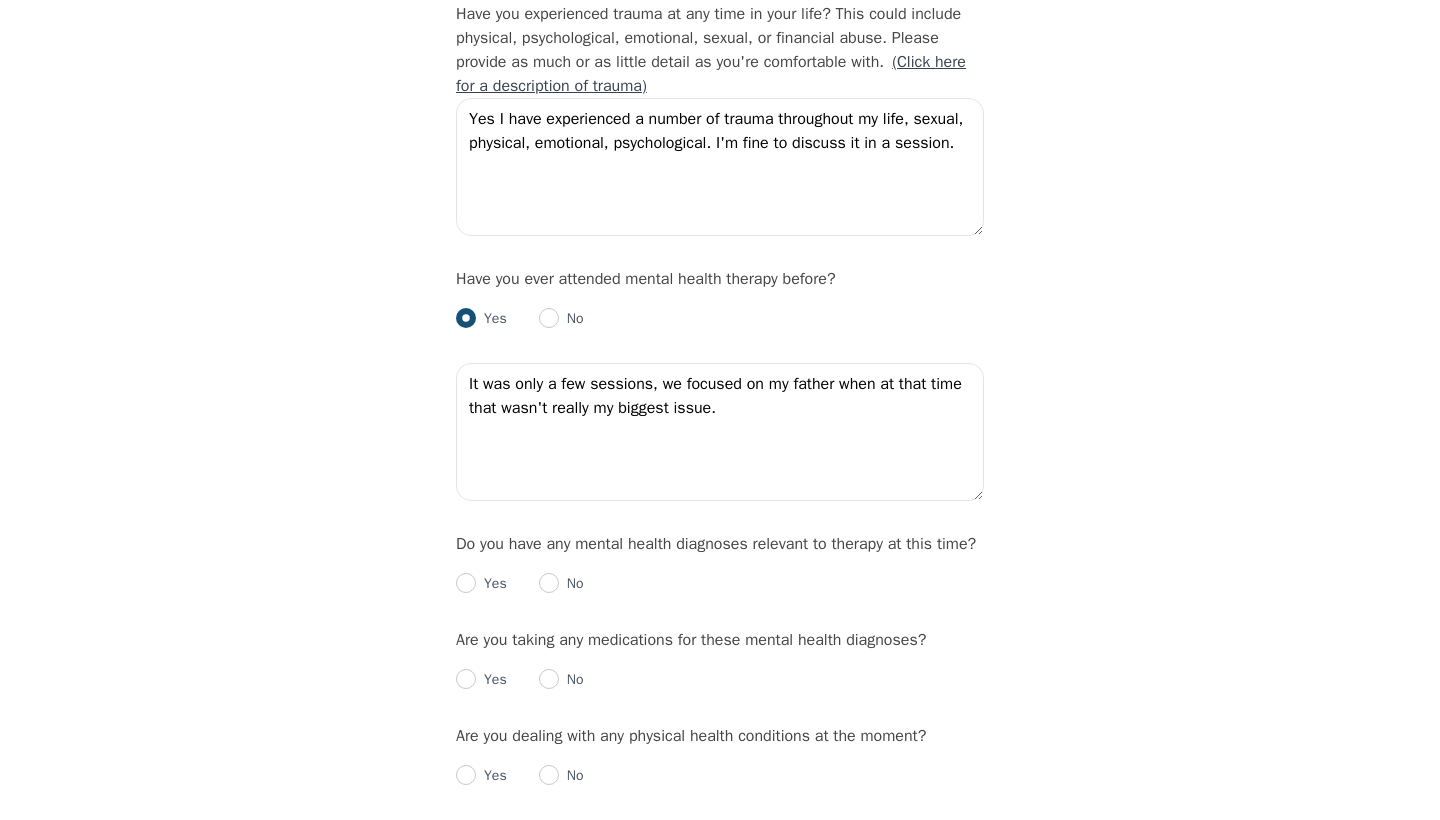 scroll, scrollTop: 2004, scrollLeft: 0, axis: vertical 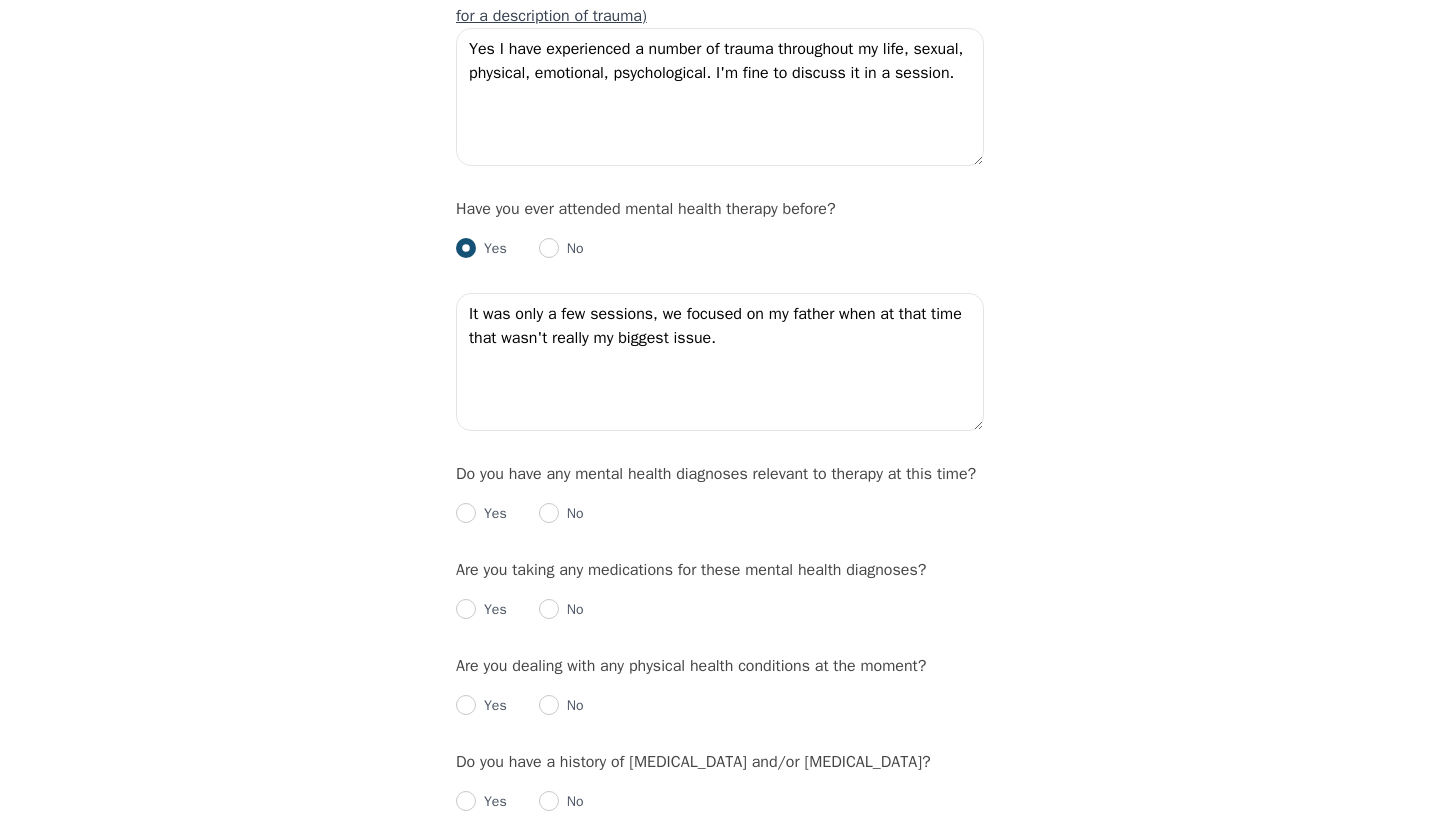 click at bounding box center [549, 513] 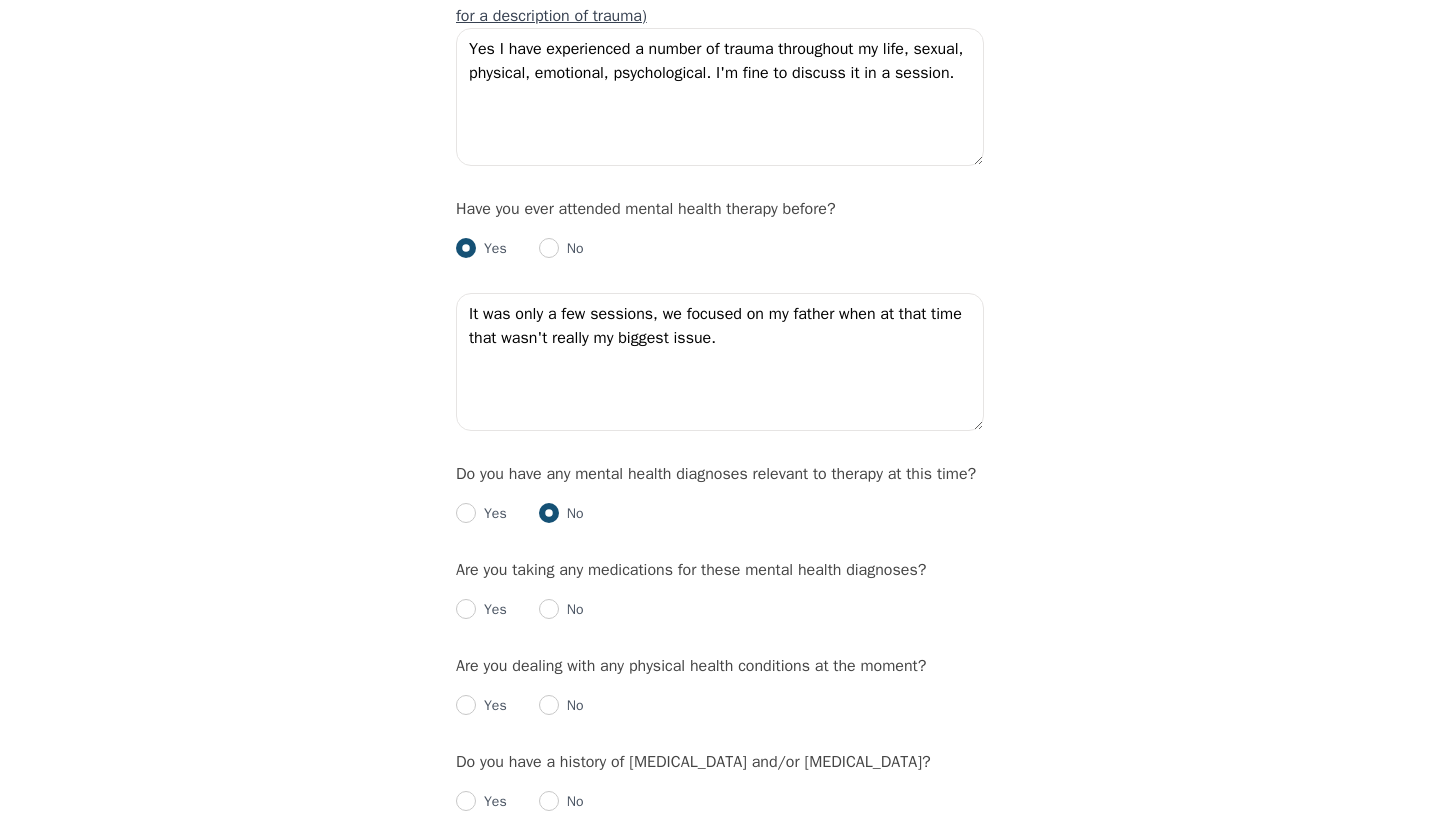 radio on "true" 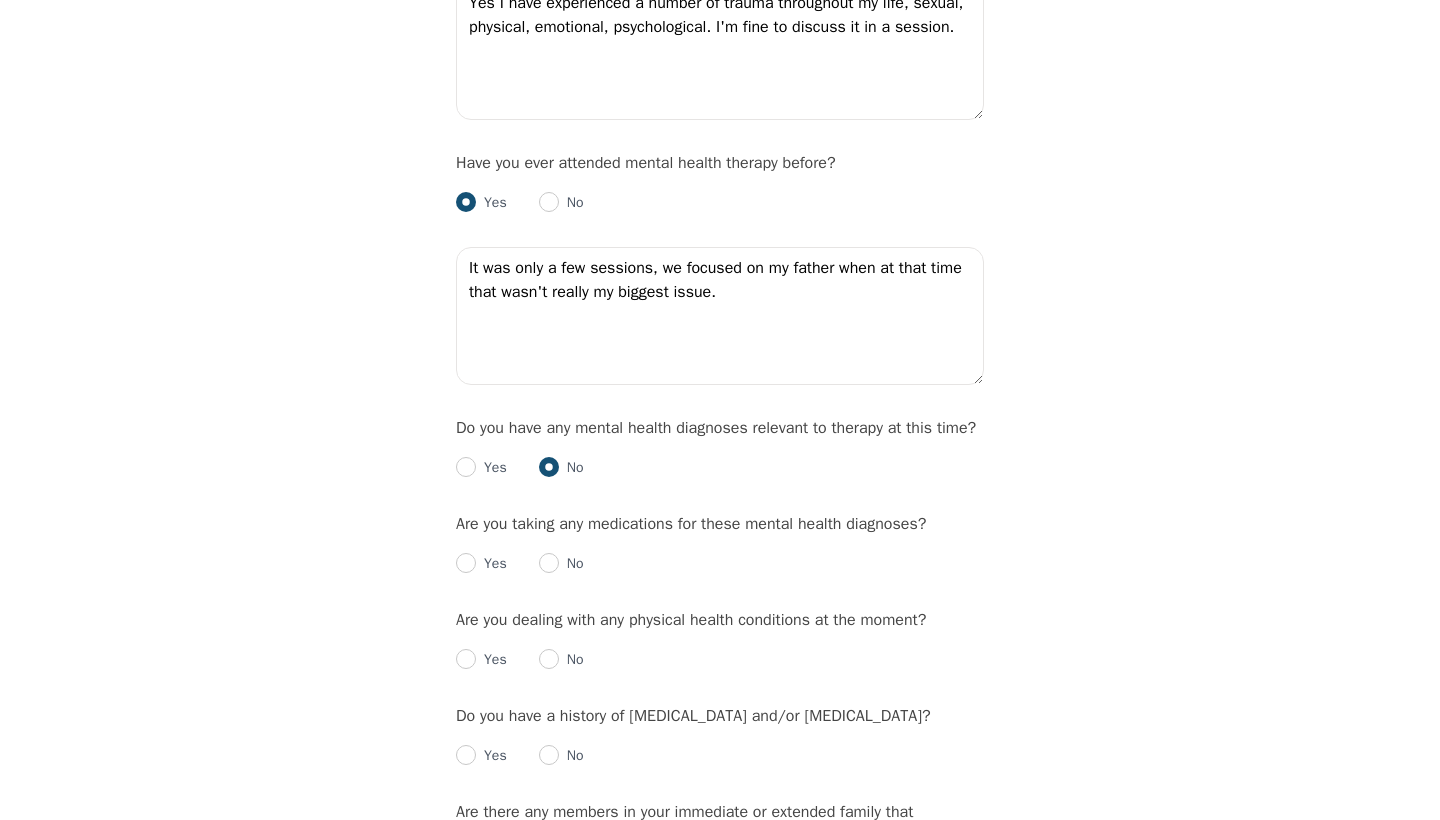 scroll, scrollTop: 2053, scrollLeft: 0, axis: vertical 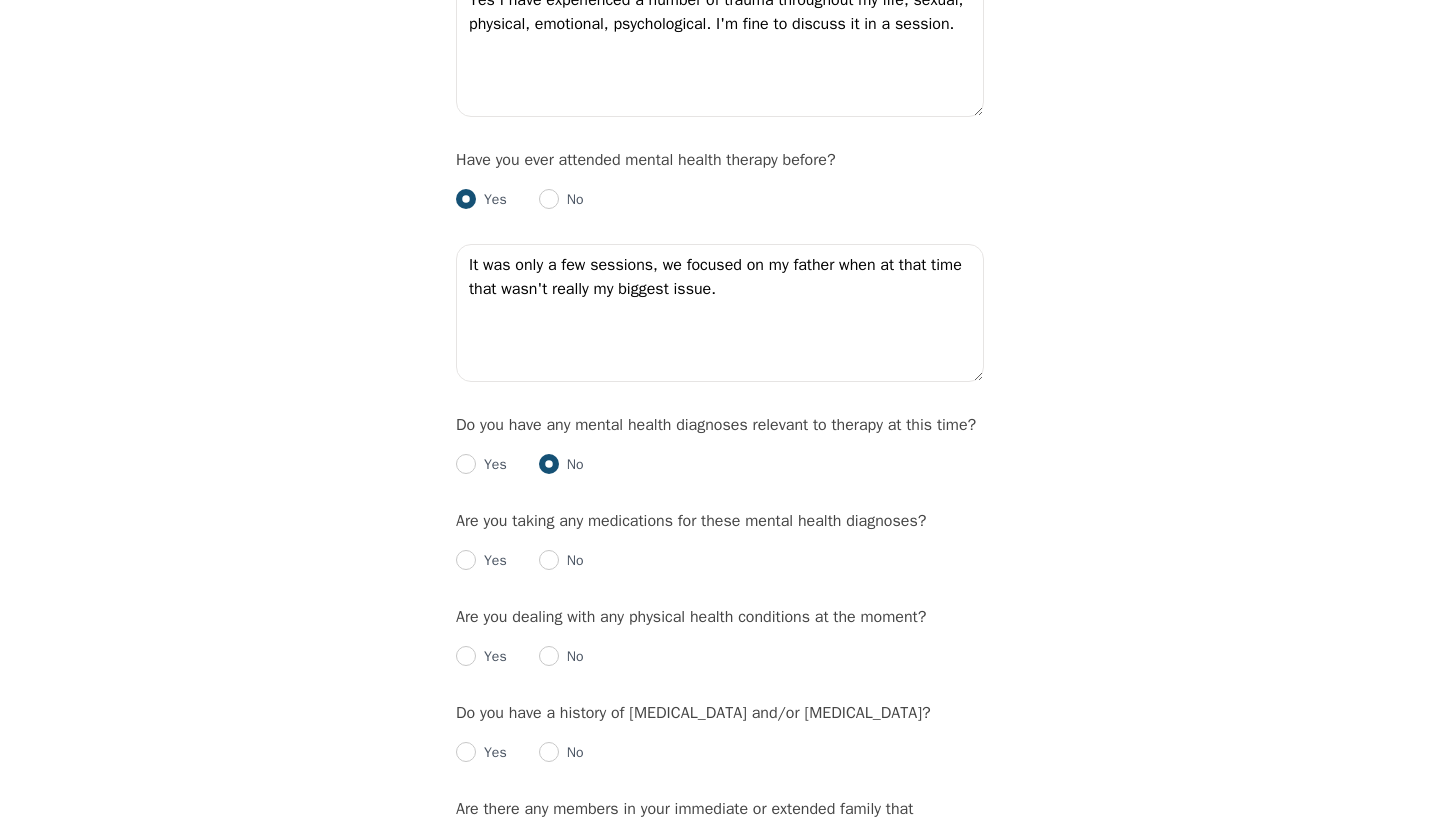 click on "No" at bounding box center [561, 561] 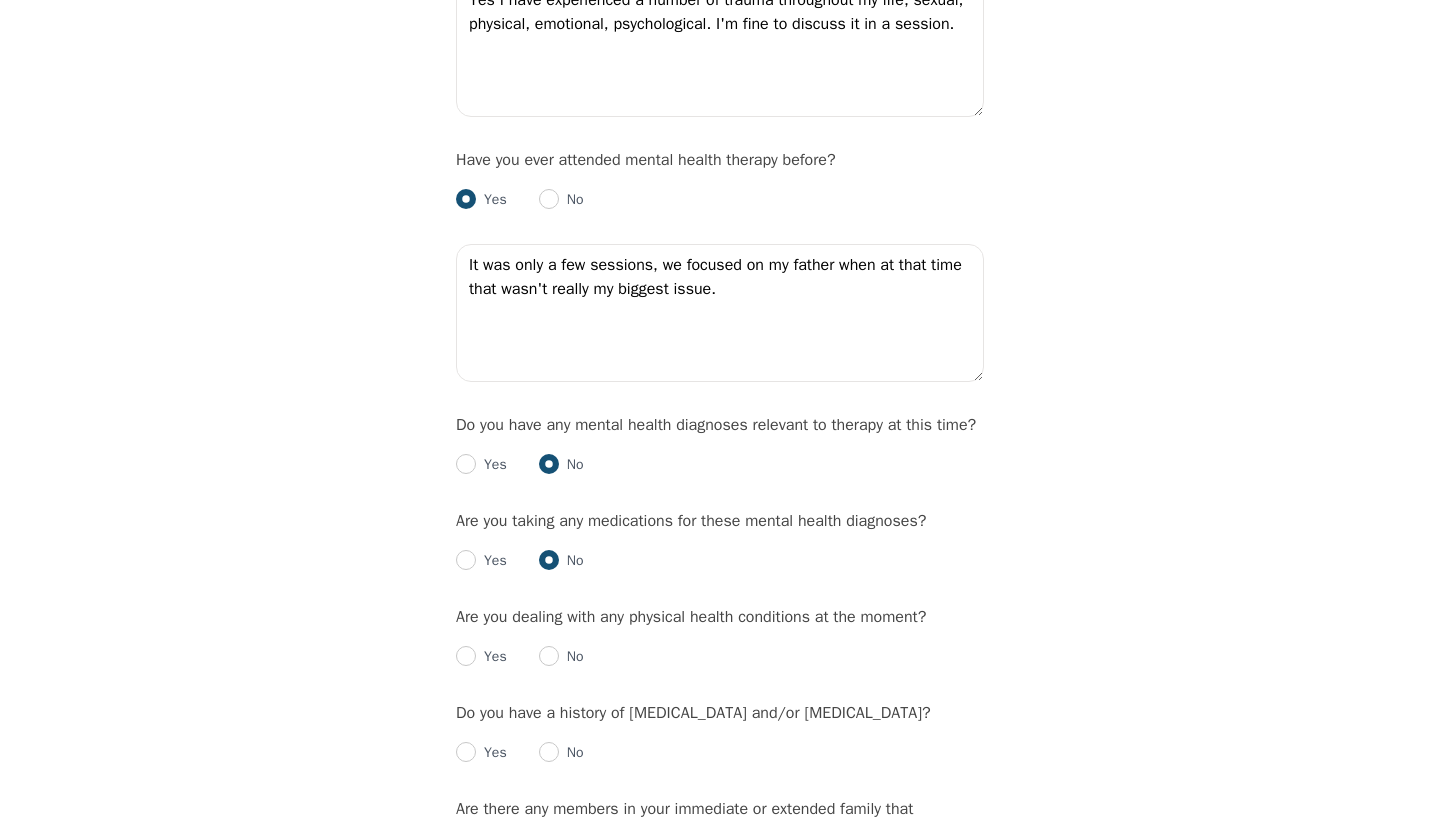 radio on "true" 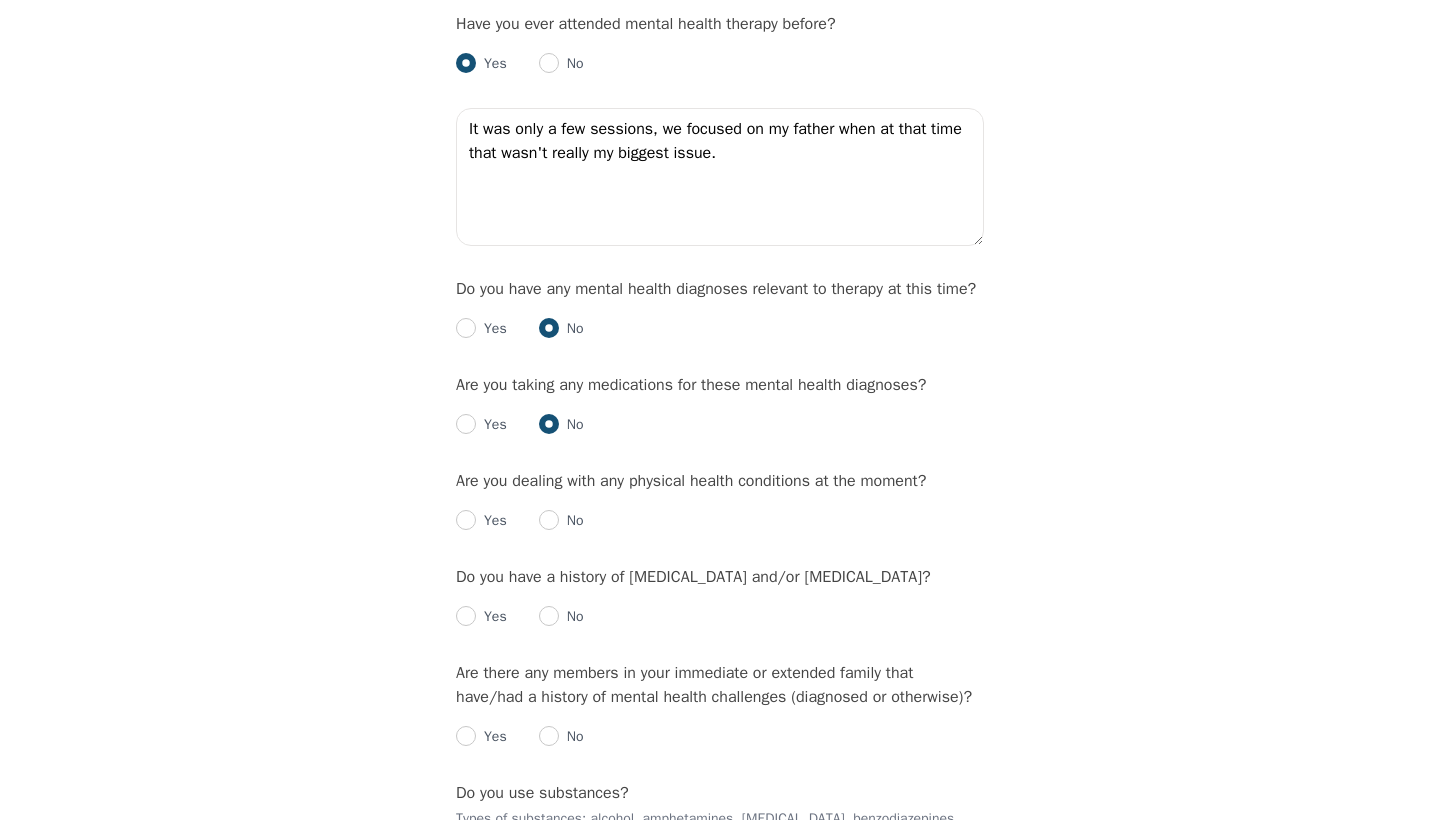 scroll, scrollTop: 2190, scrollLeft: 0, axis: vertical 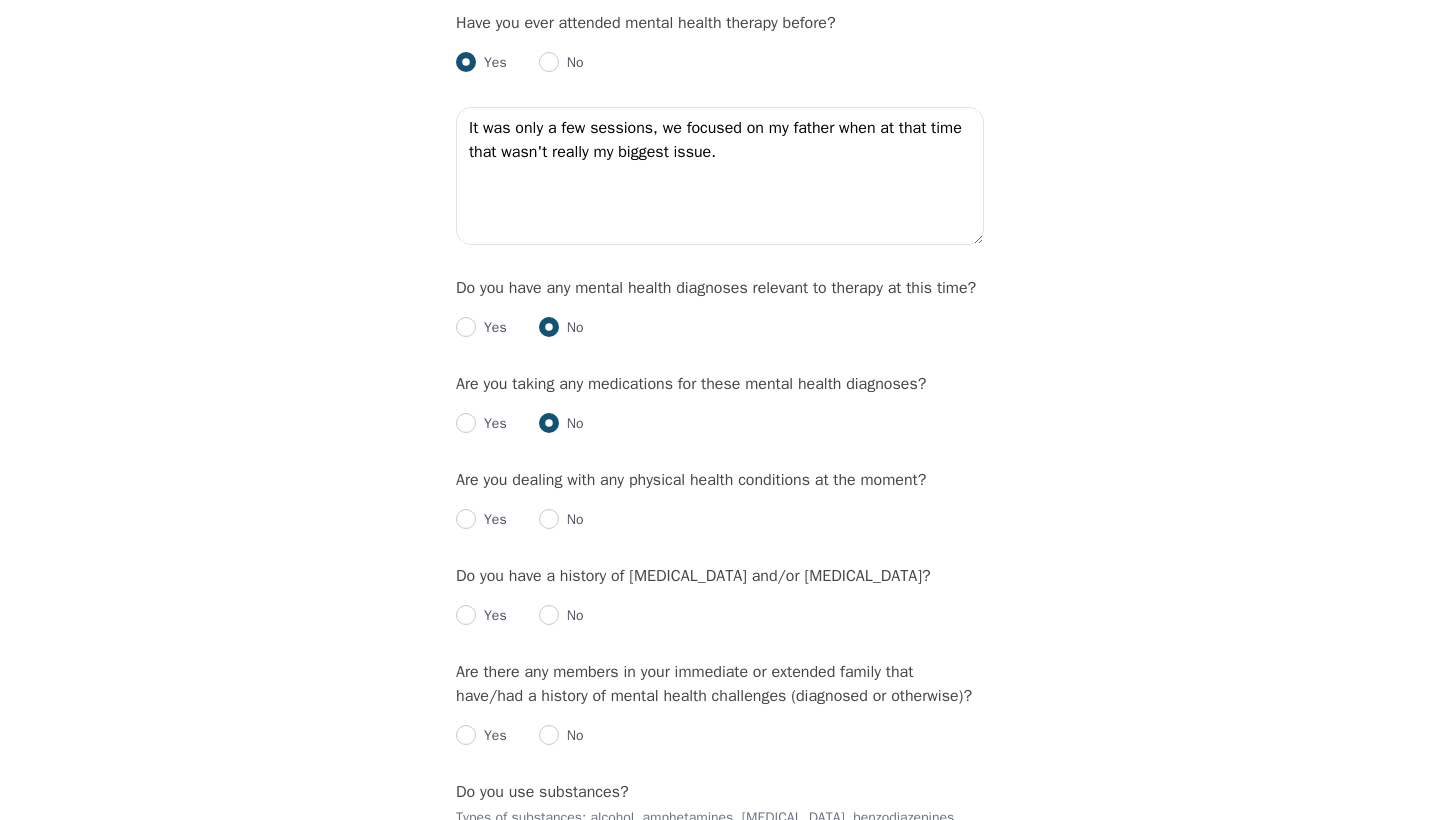 click at bounding box center (549, 519) 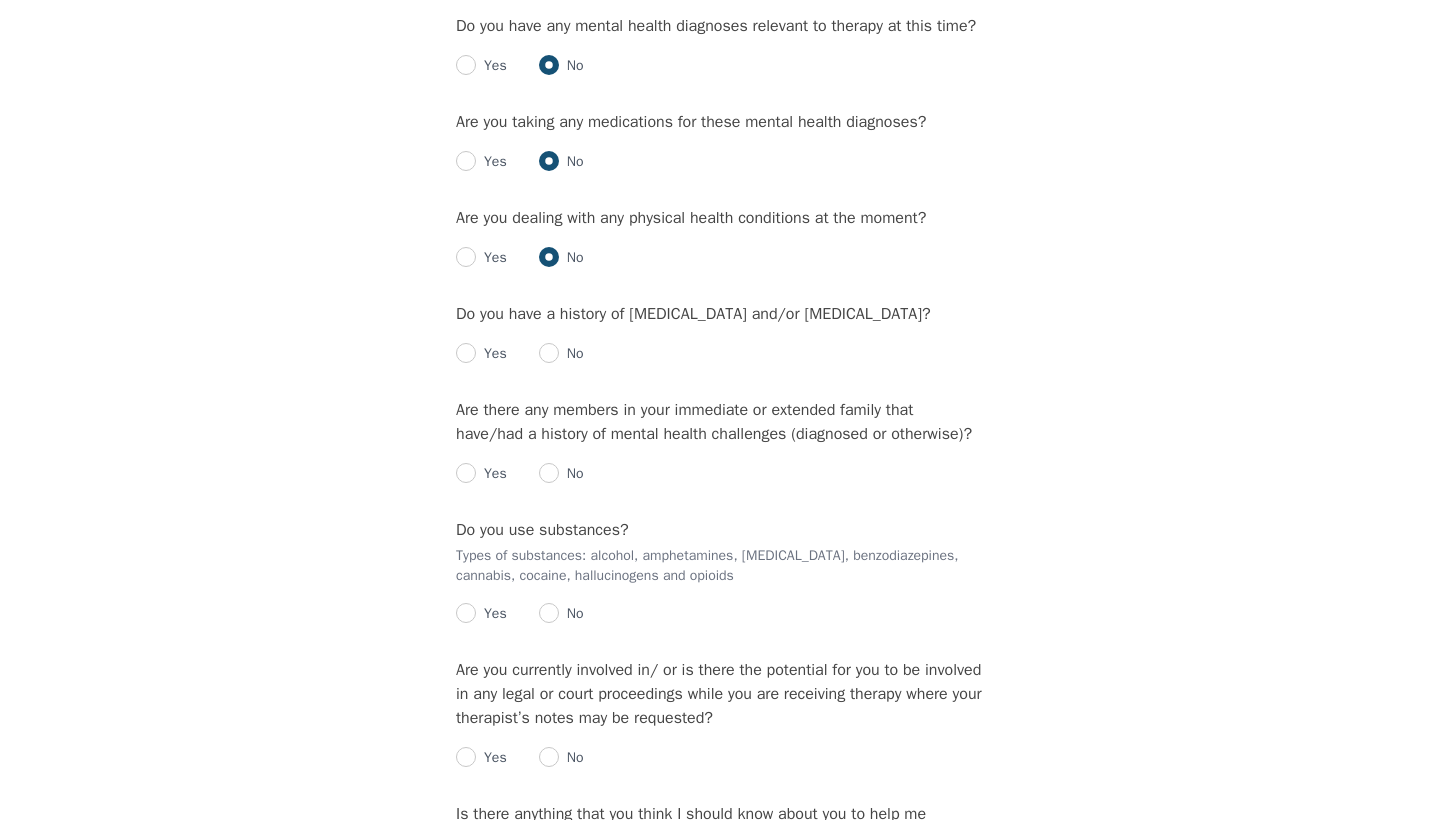 scroll, scrollTop: 2451, scrollLeft: 0, axis: vertical 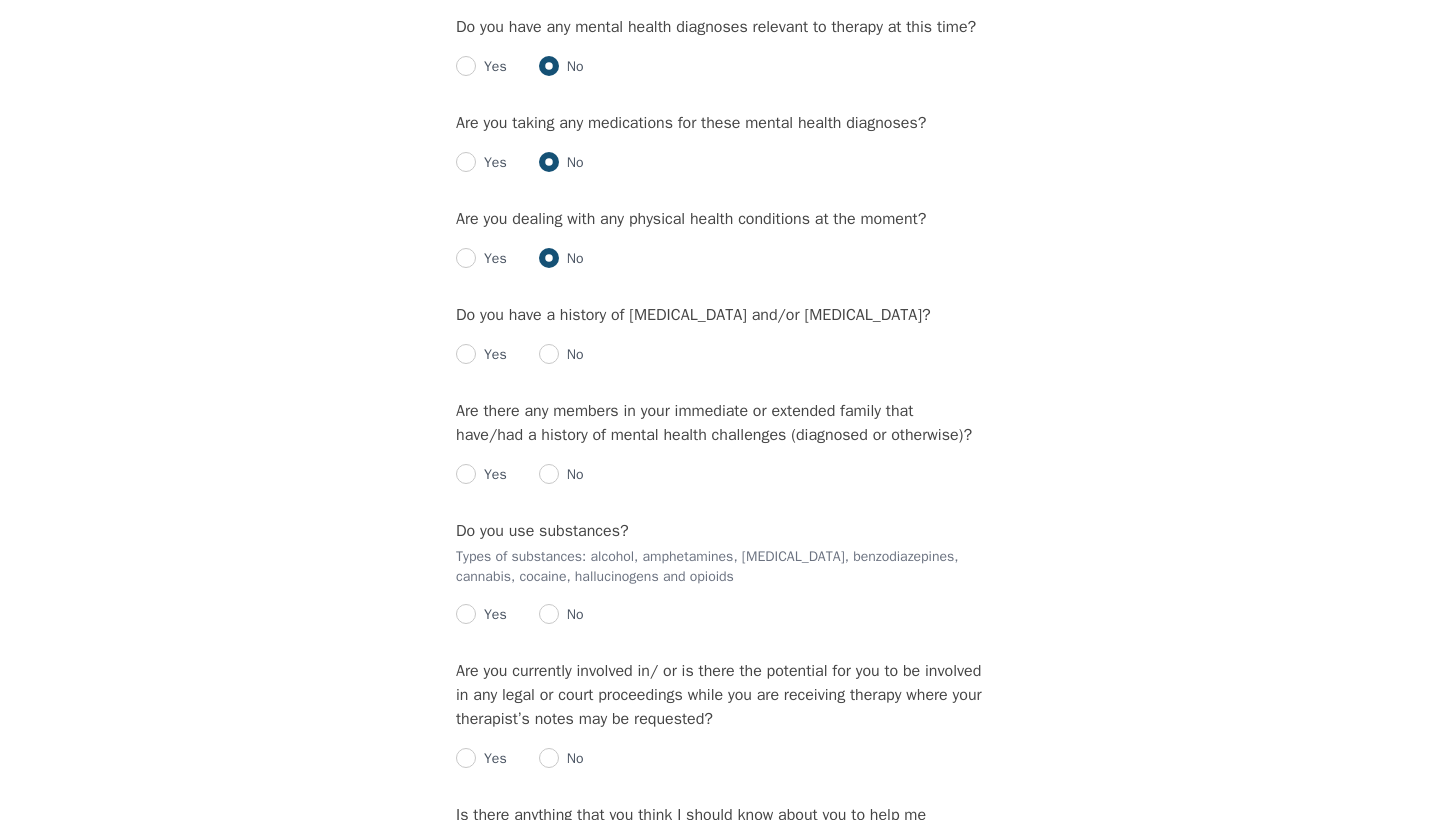 click at bounding box center [466, 354] 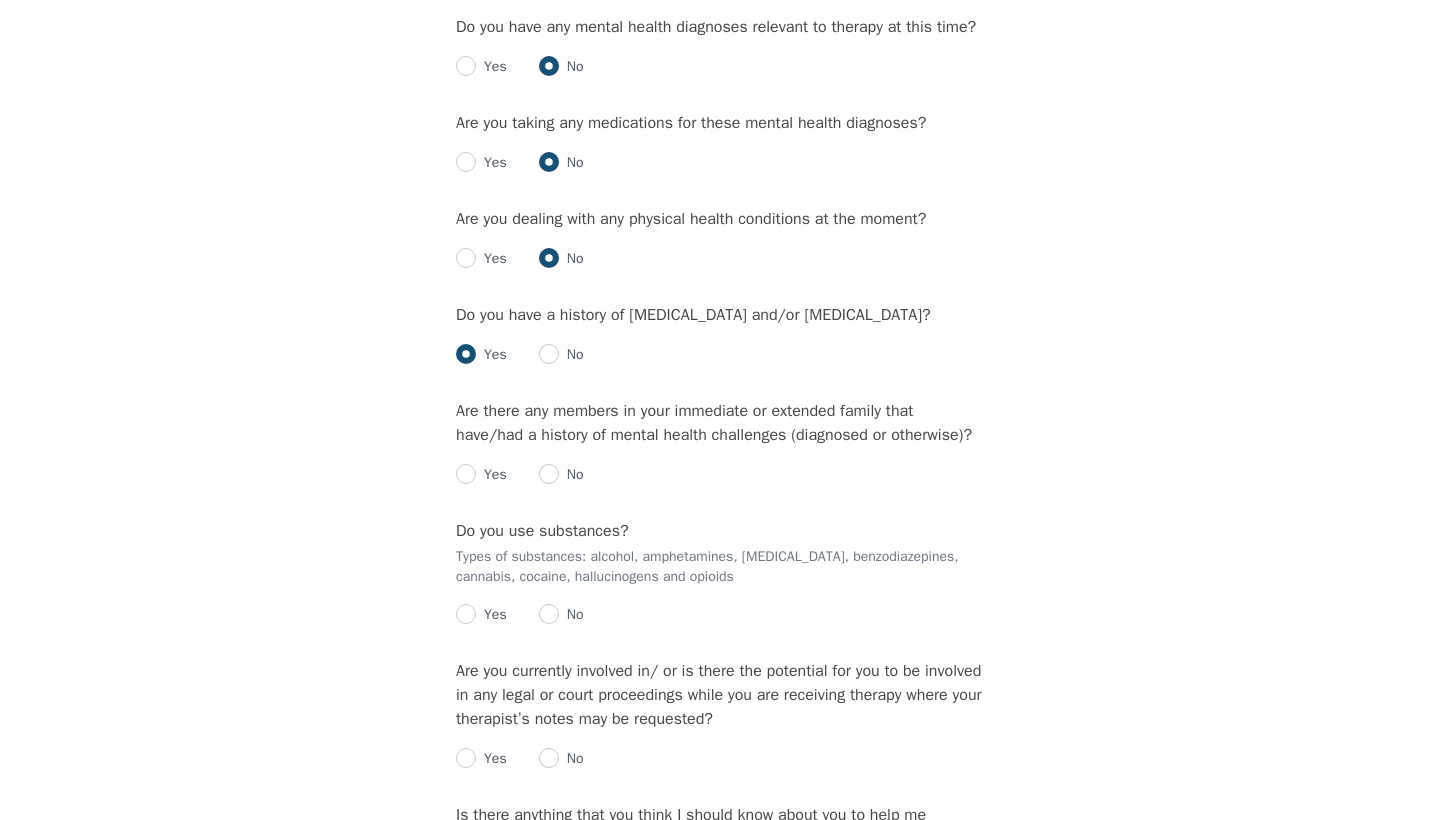 radio on "true" 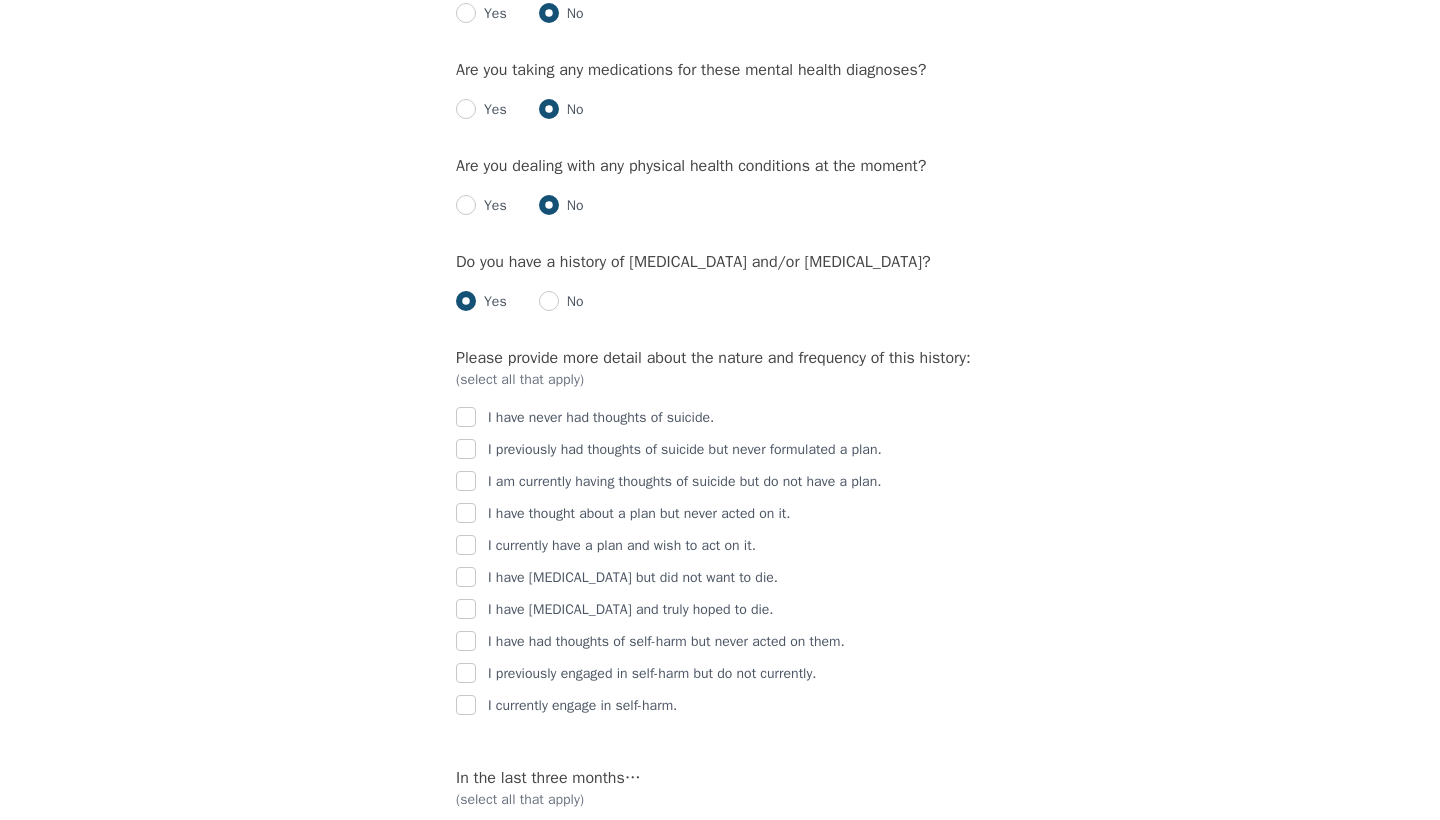 scroll, scrollTop: 2502, scrollLeft: 0, axis: vertical 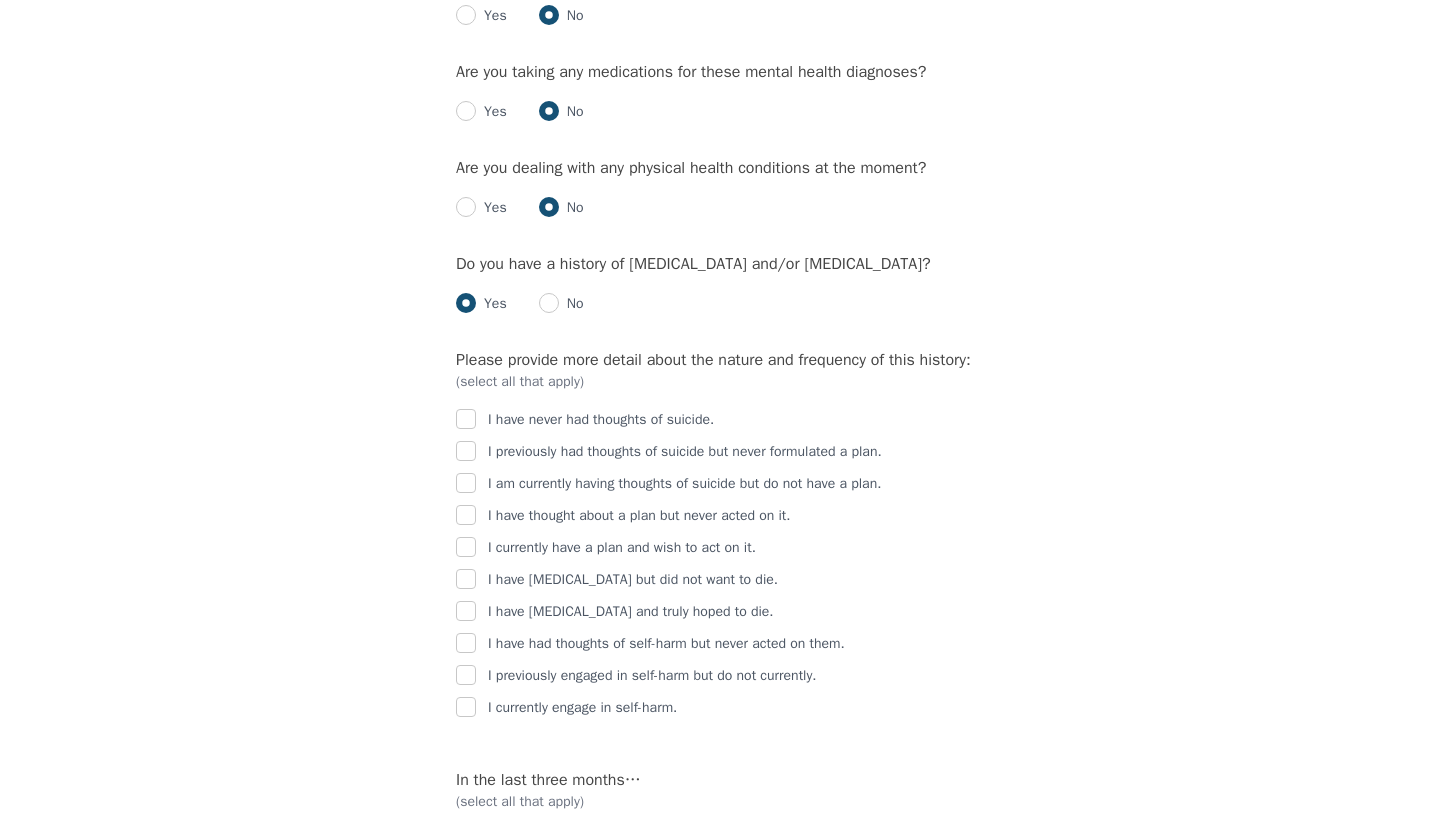 click at bounding box center [466, 451] 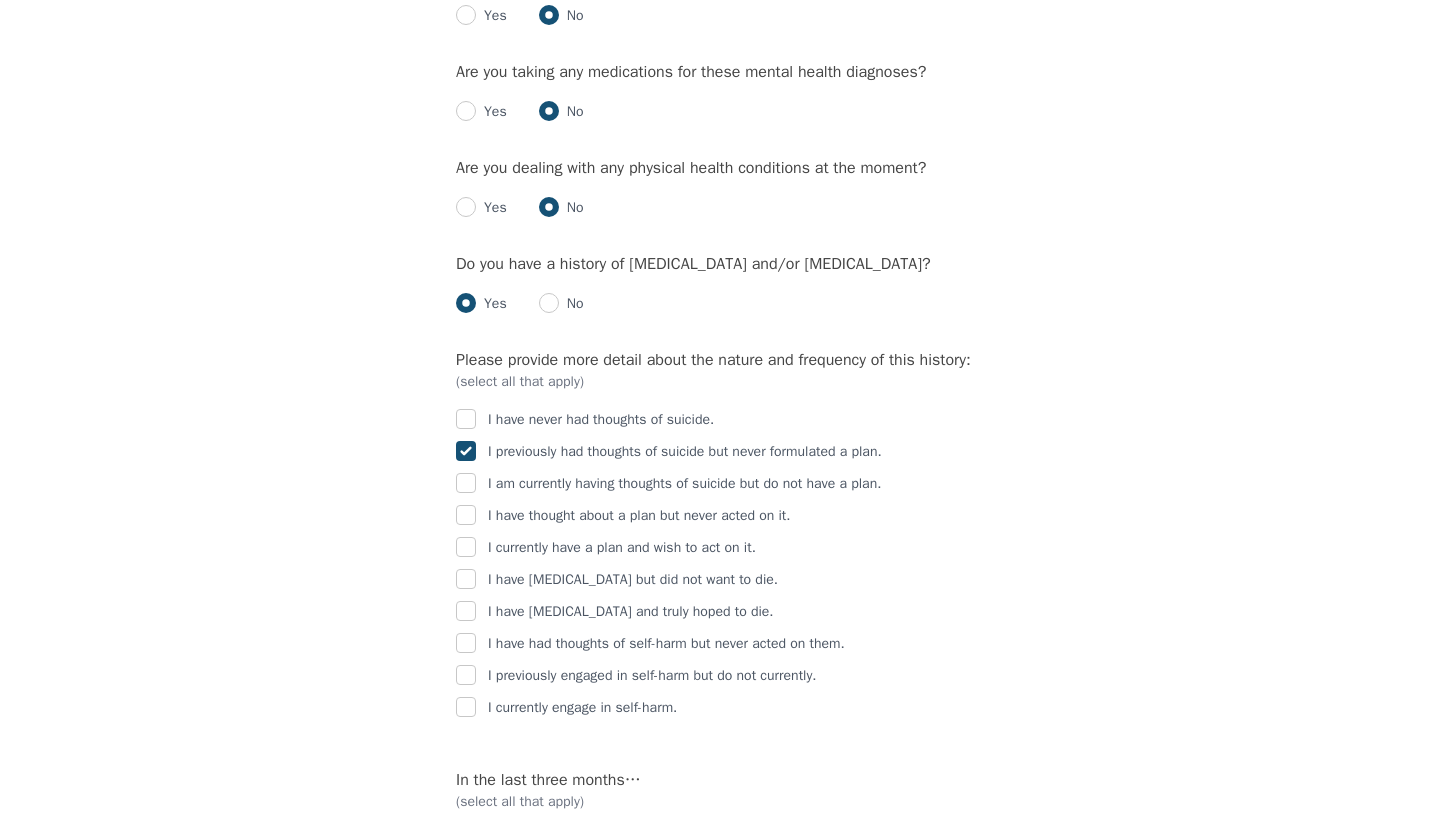 checkbox on "true" 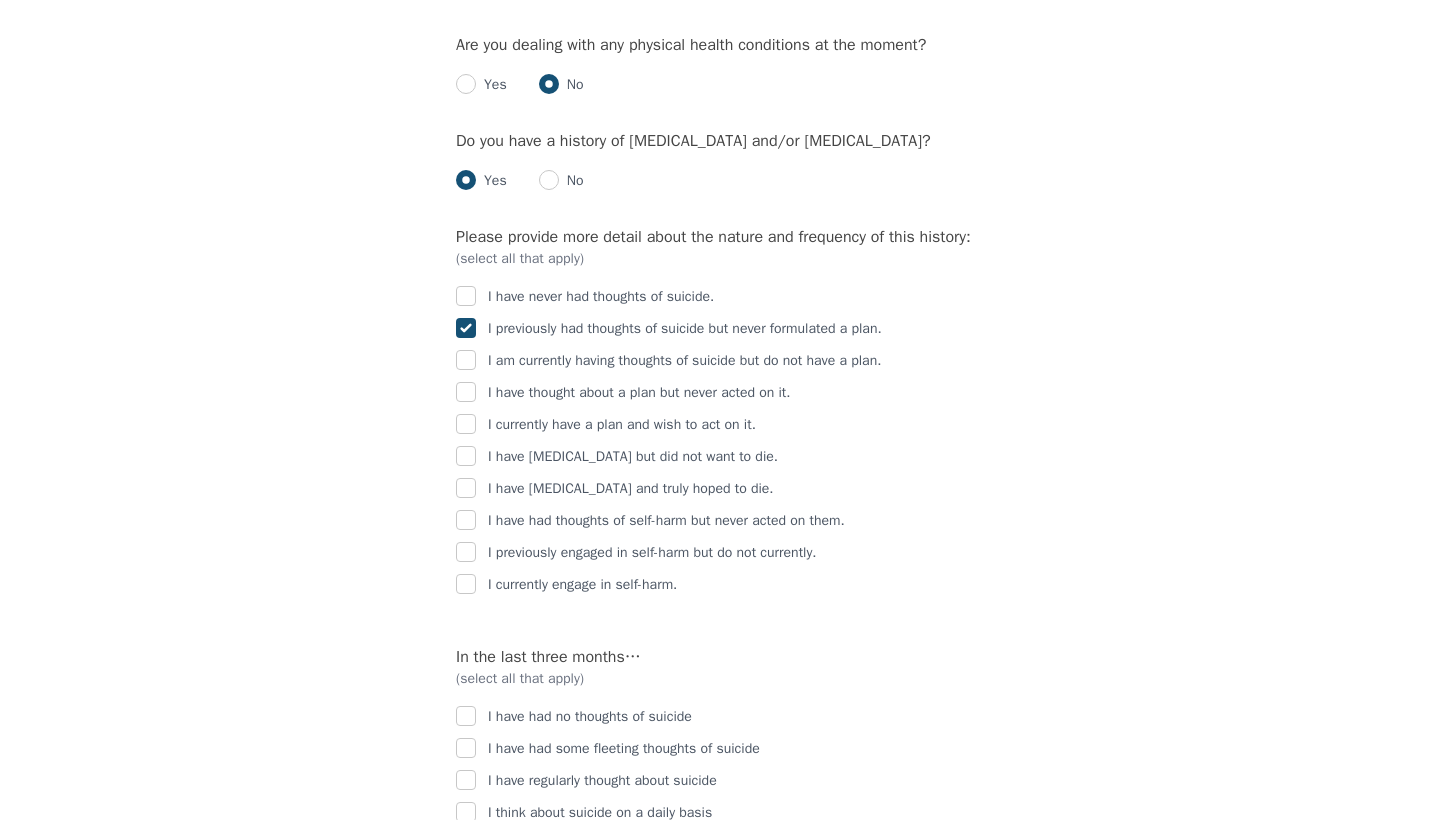 scroll, scrollTop: 2637, scrollLeft: 0, axis: vertical 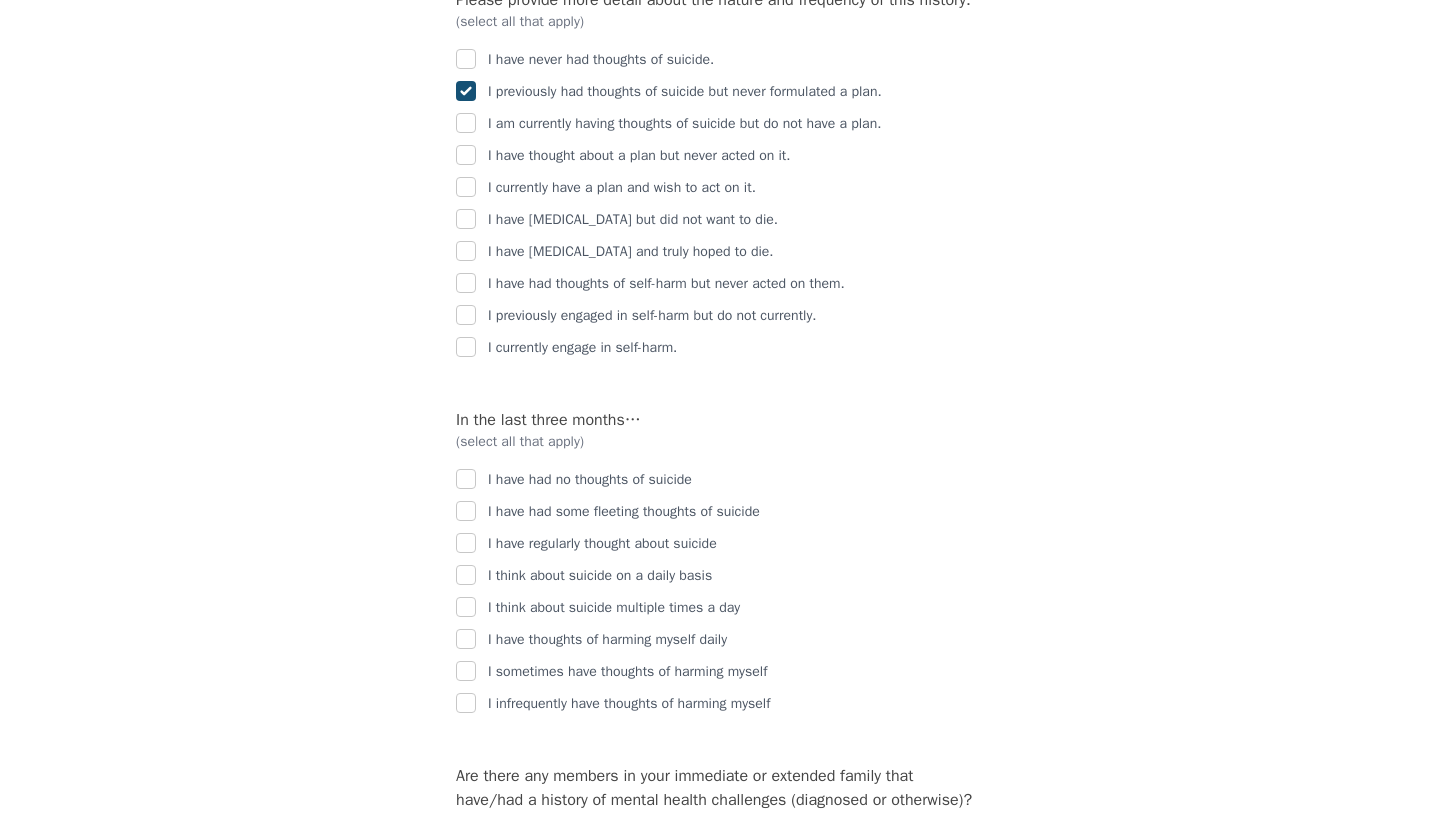 click at bounding box center [466, 511] 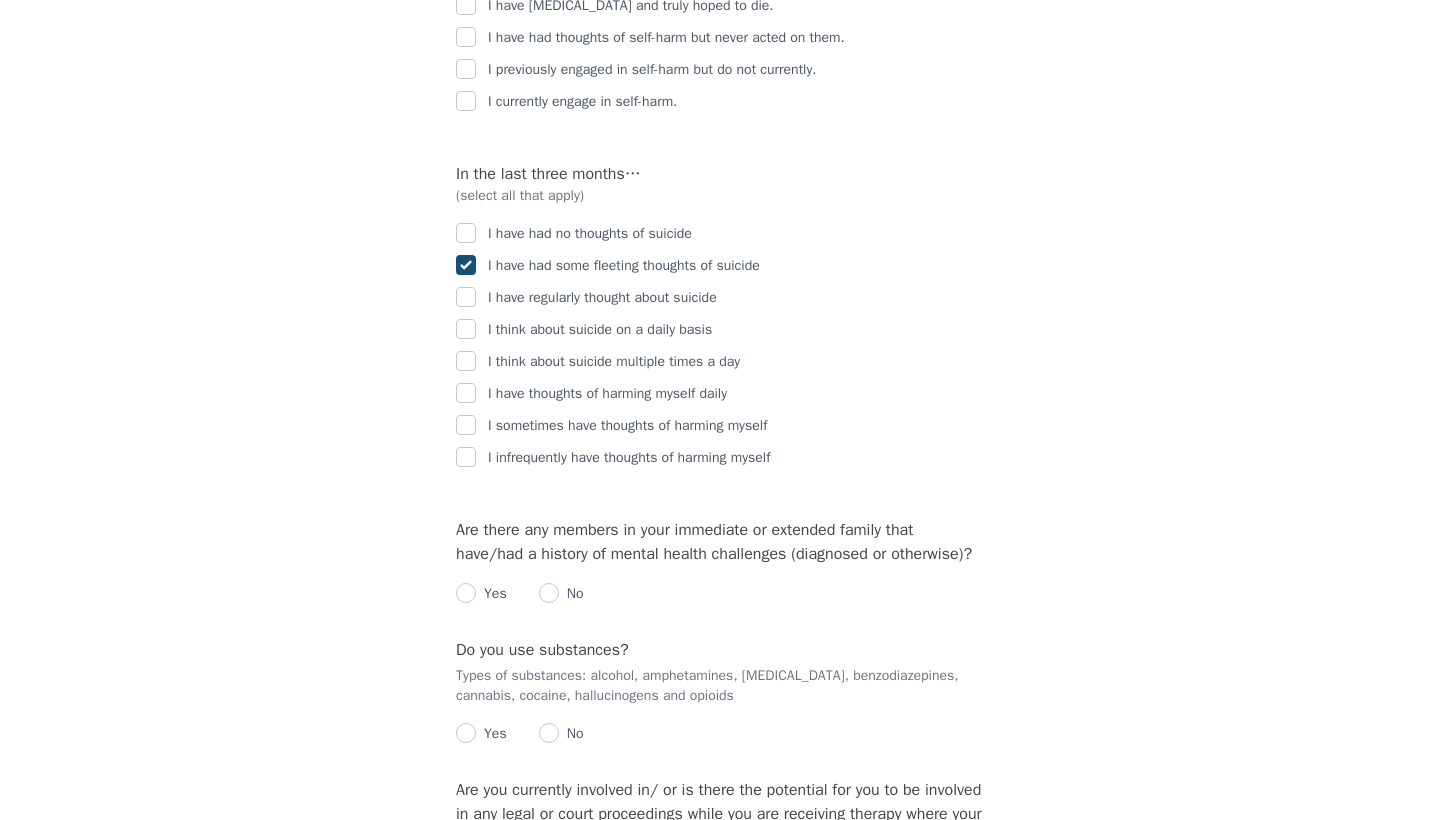 scroll, scrollTop: 3110, scrollLeft: 0, axis: vertical 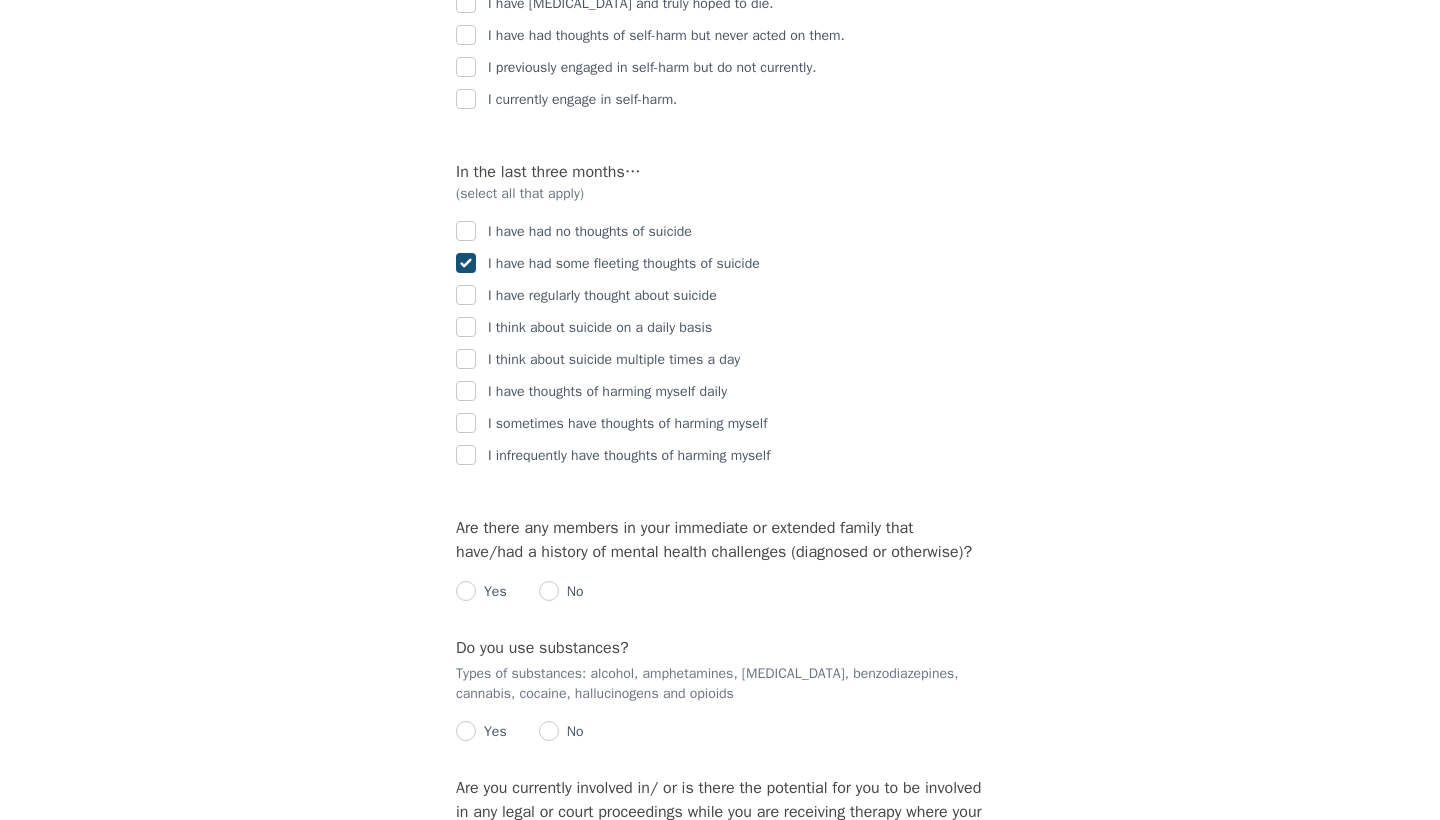 click on "No" at bounding box center [571, 592] 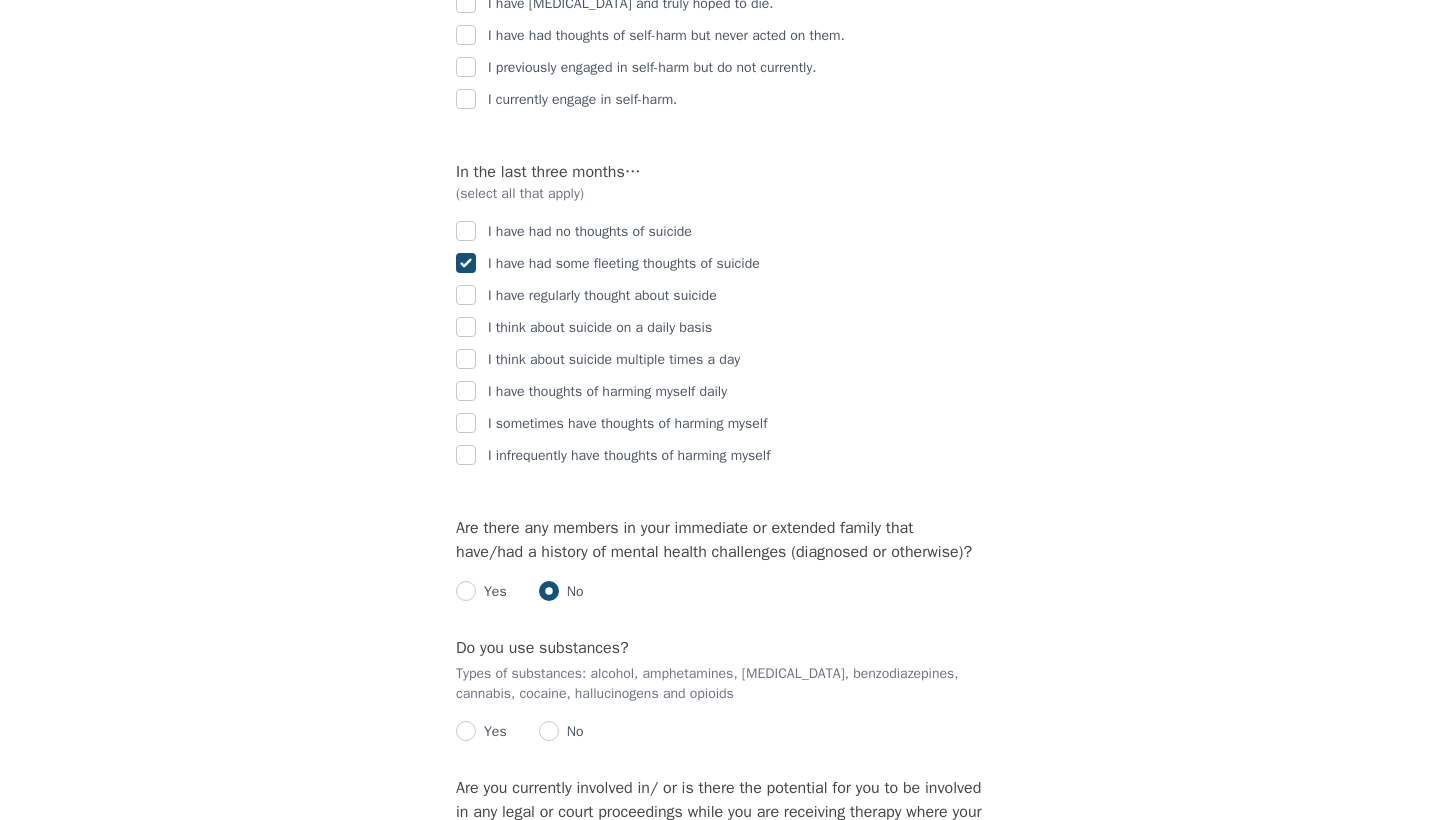 radio on "true" 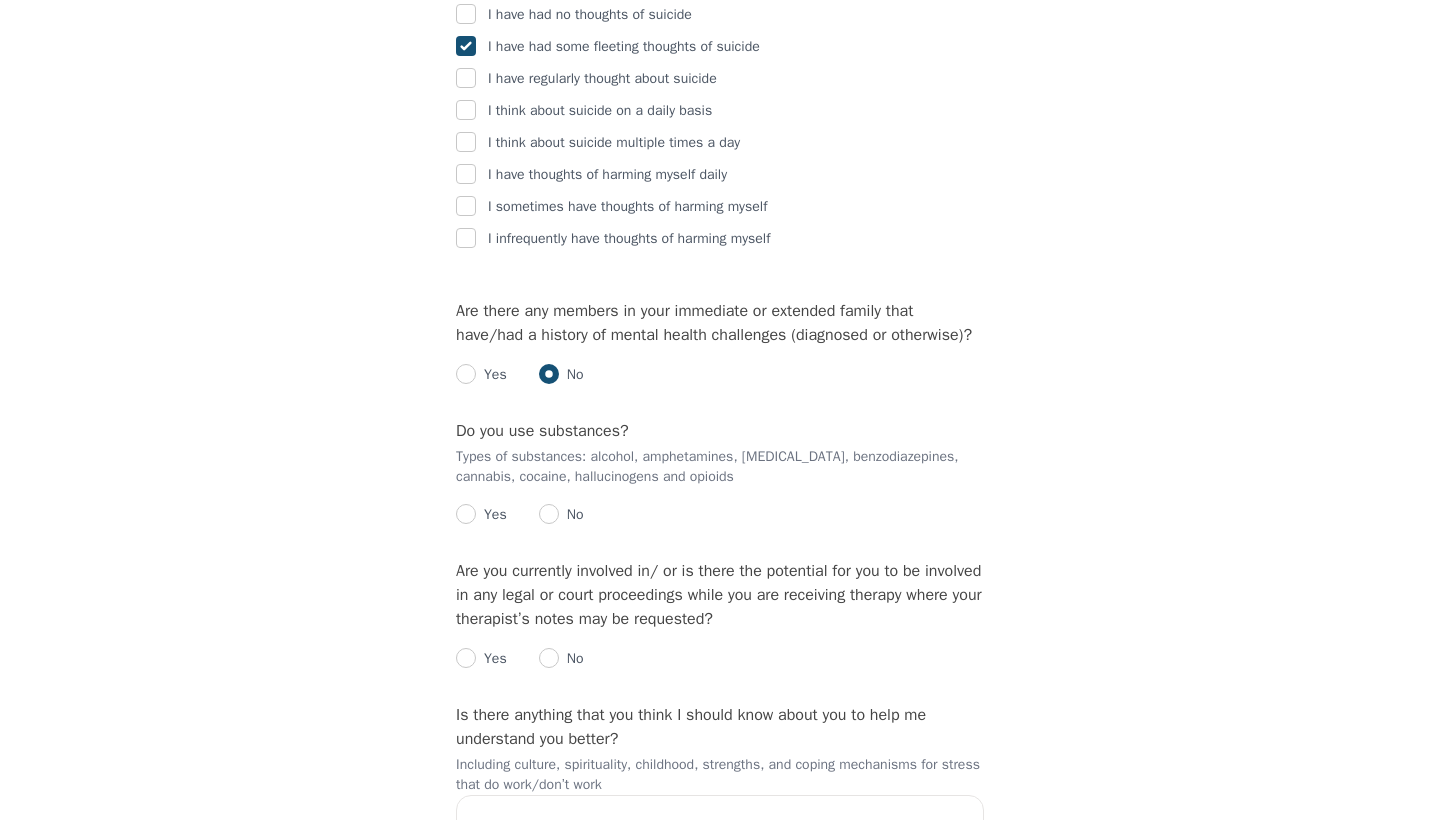 scroll, scrollTop: 3329, scrollLeft: 0, axis: vertical 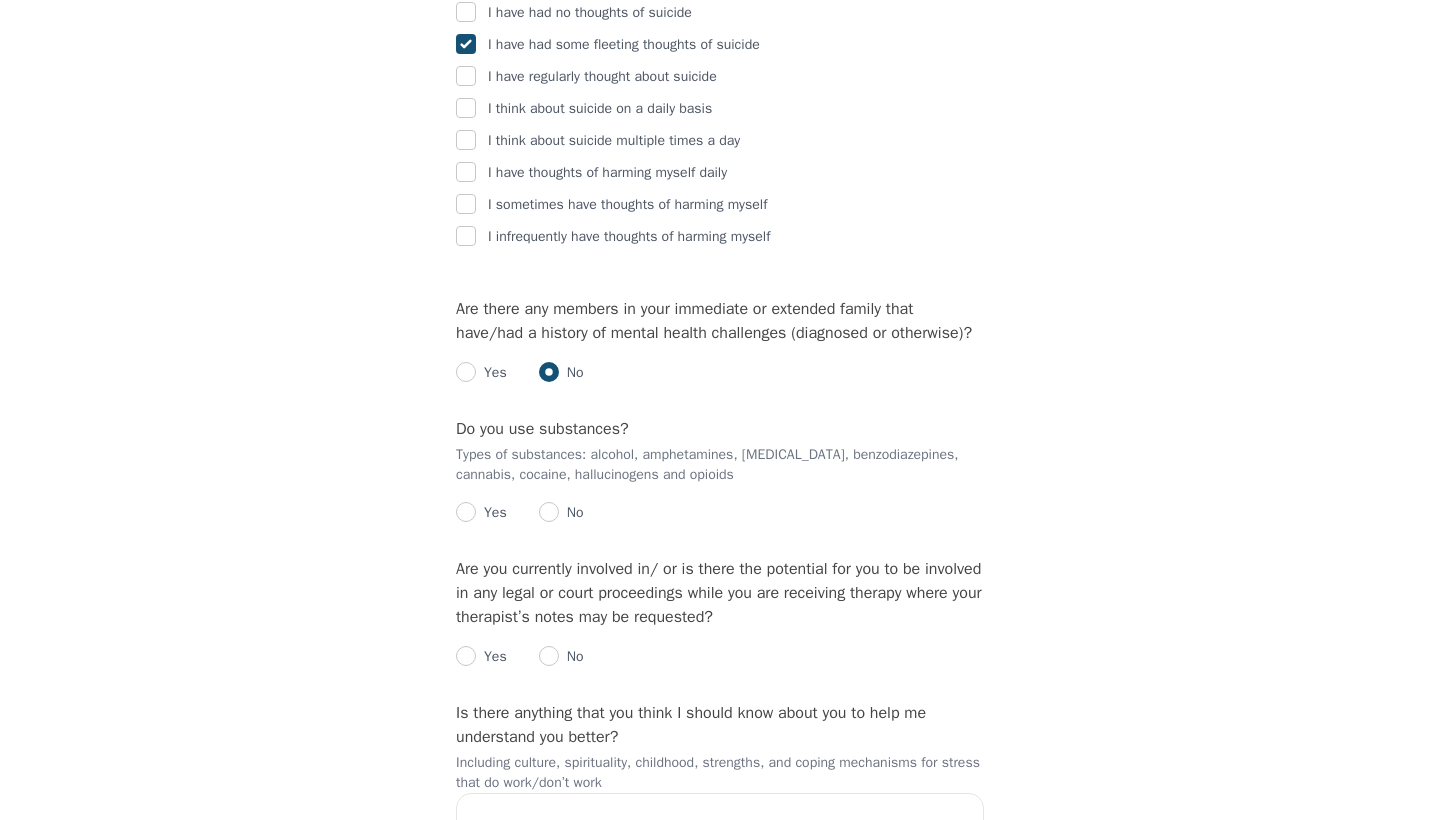 click at bounding box center (549, 512) 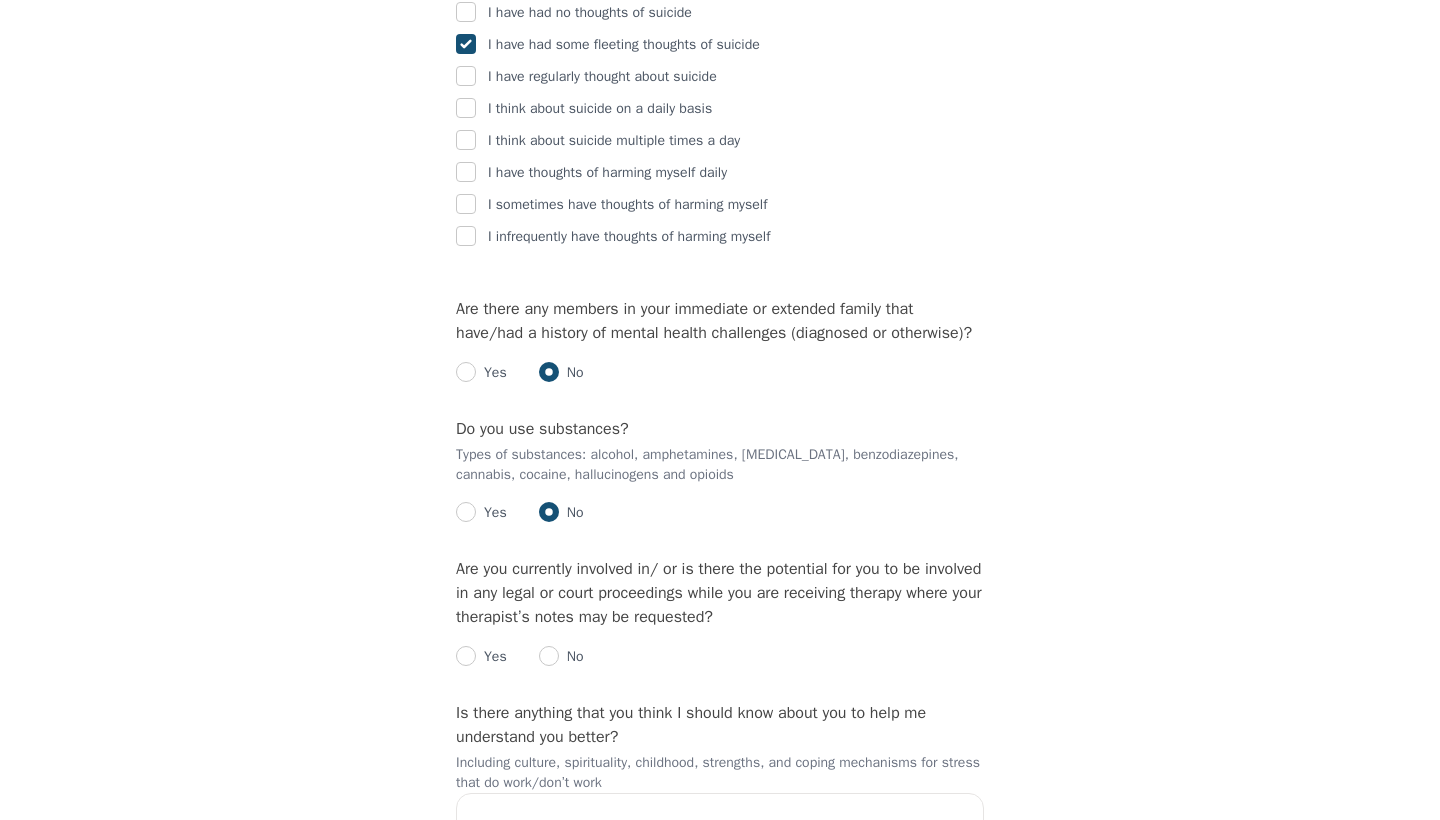 radio on "true" 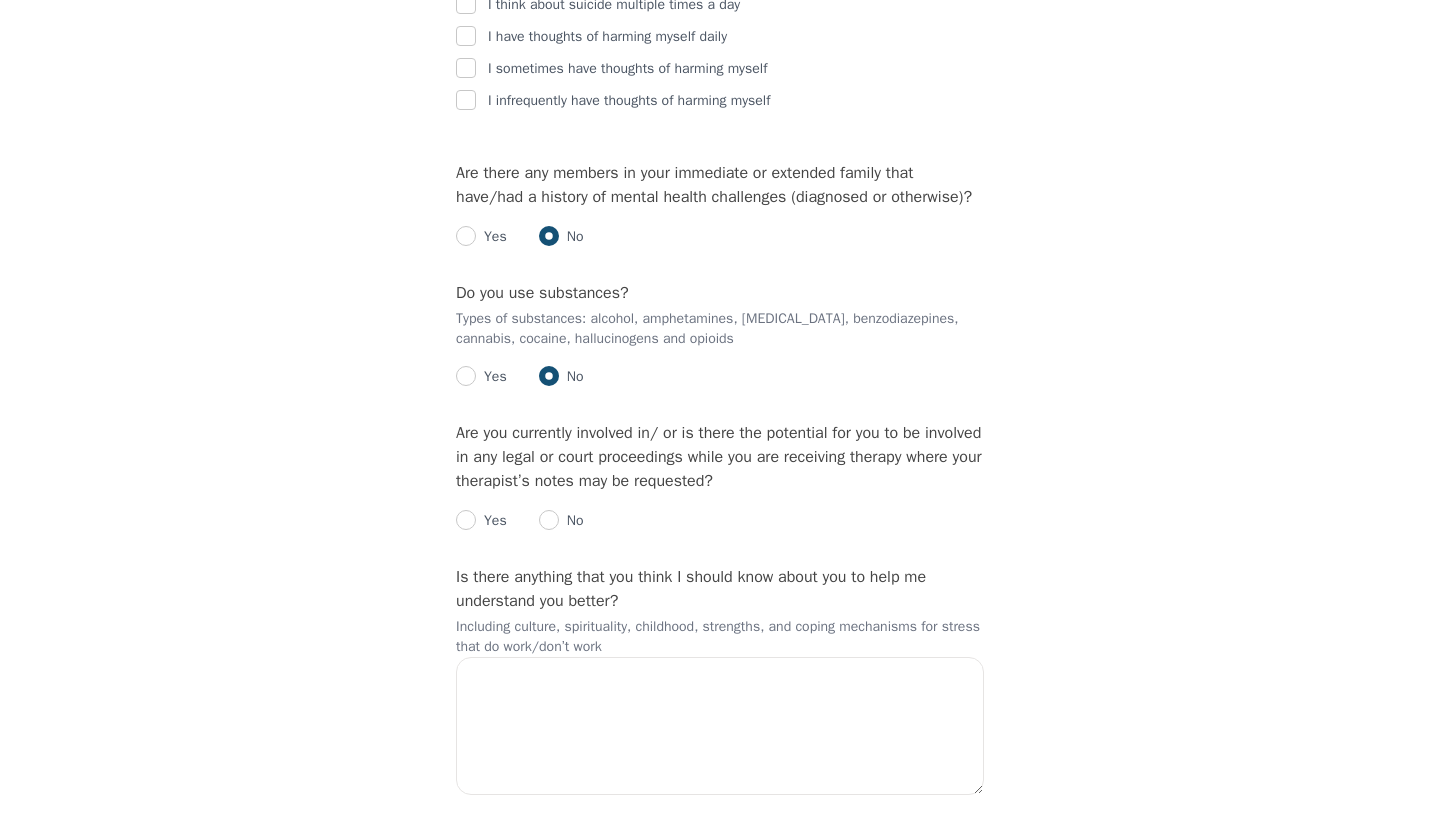 scroll, scrollTop: 3466, scrollLeft: 0, axis: vertical 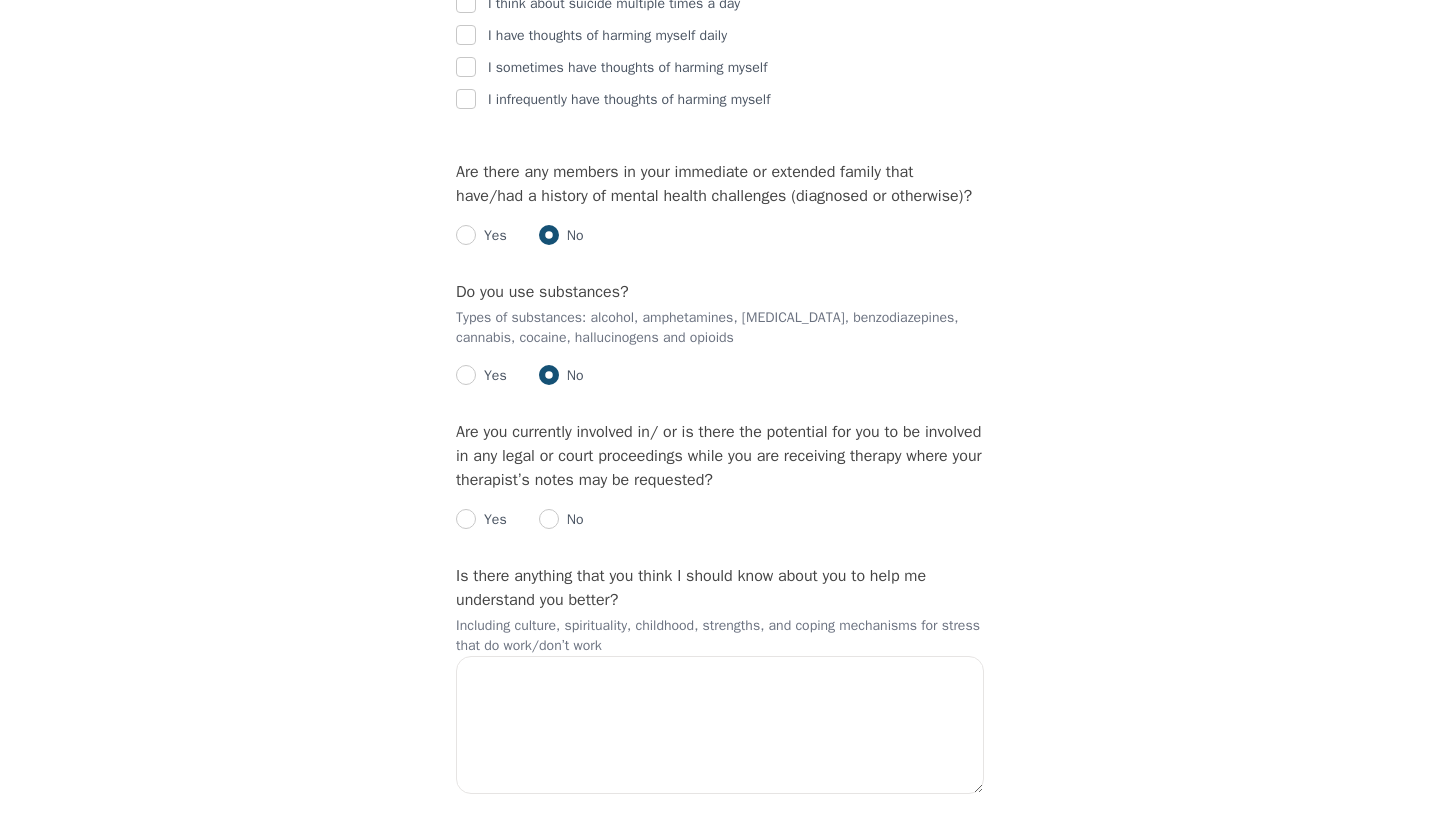click on "Yes No" at bounding box center (720, 512) 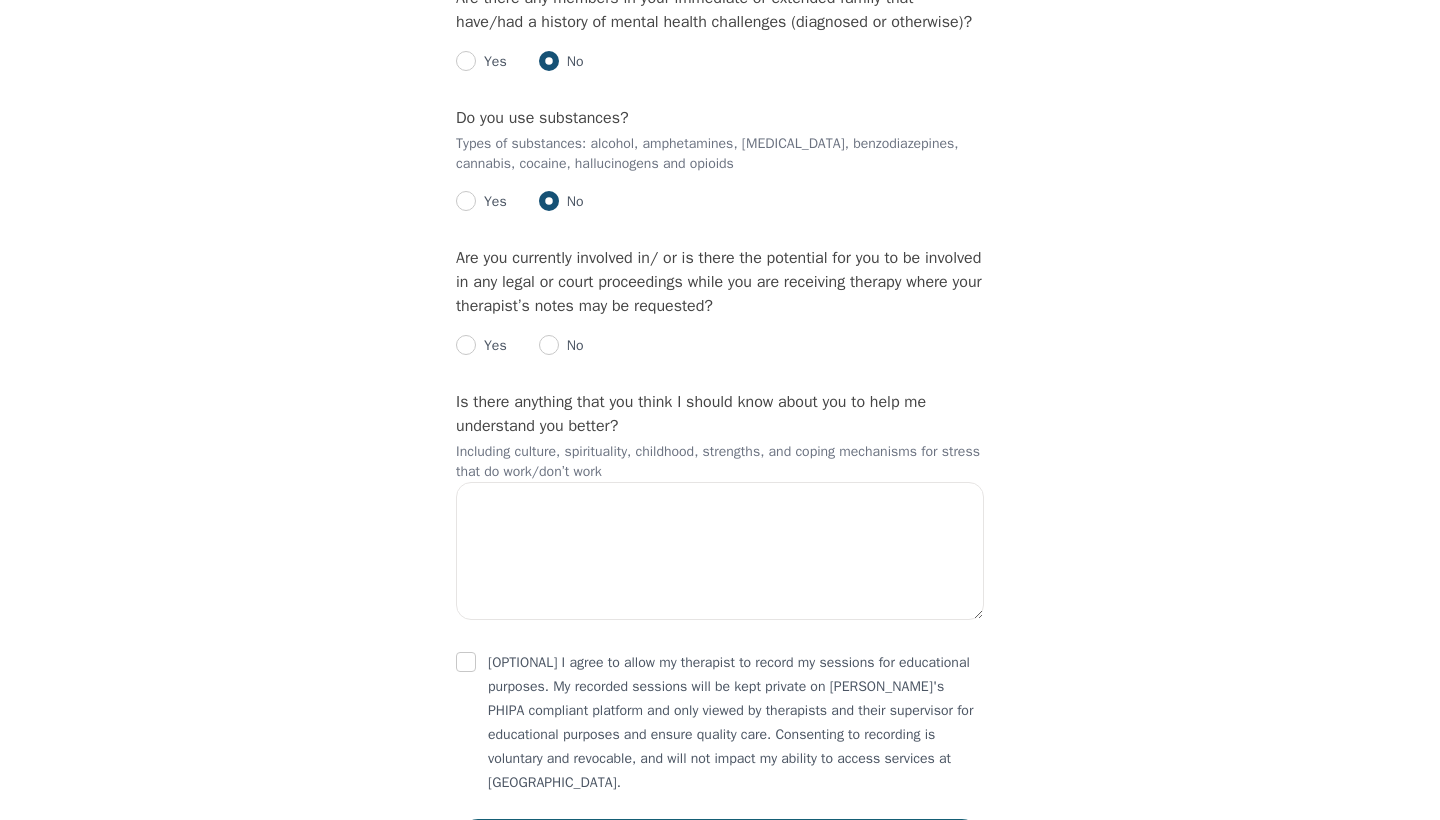 scroll, scrollTop: 3644, scrollLeft: 0, axis: vertical 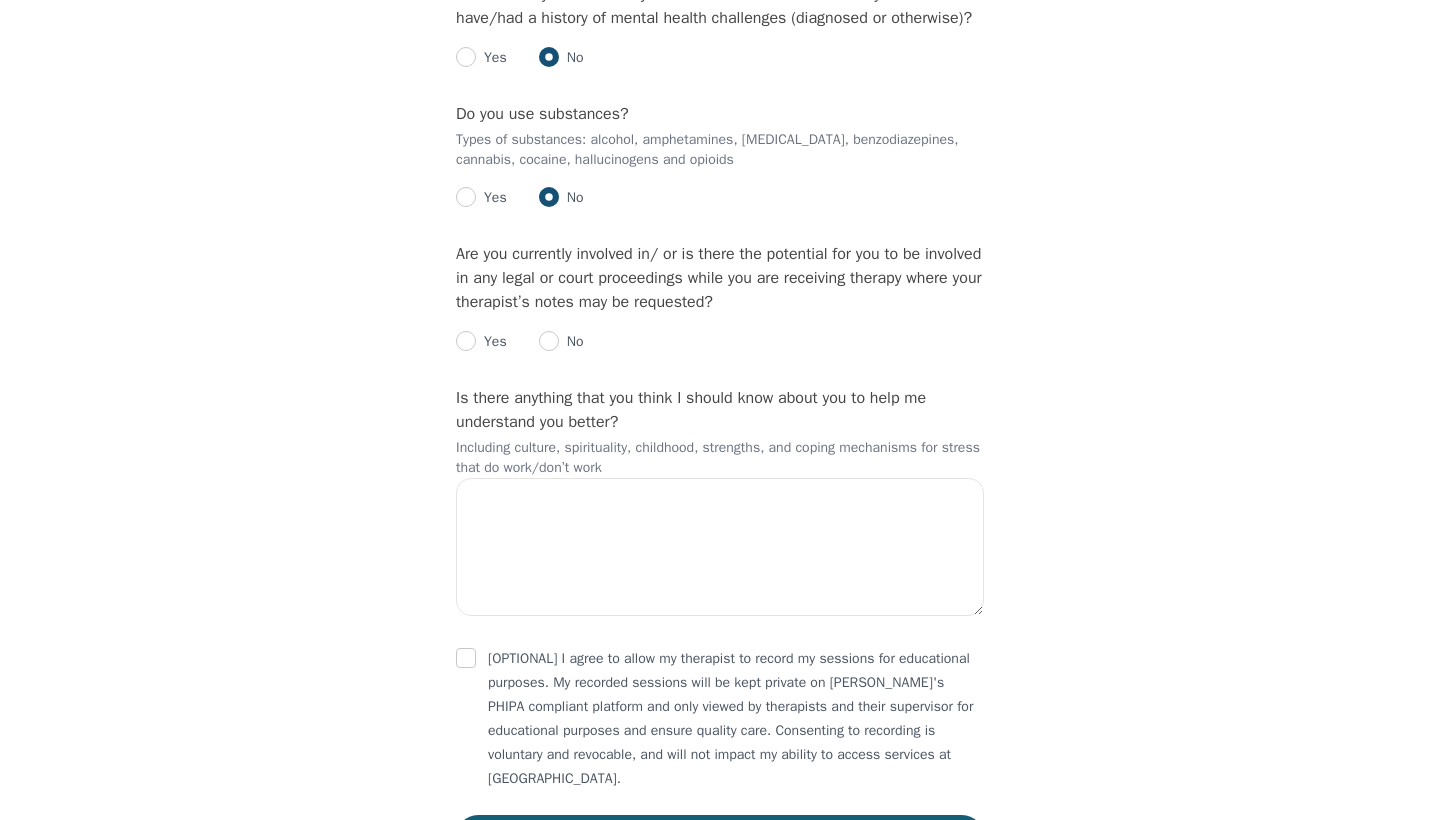 click at bounding box center [549, 341] 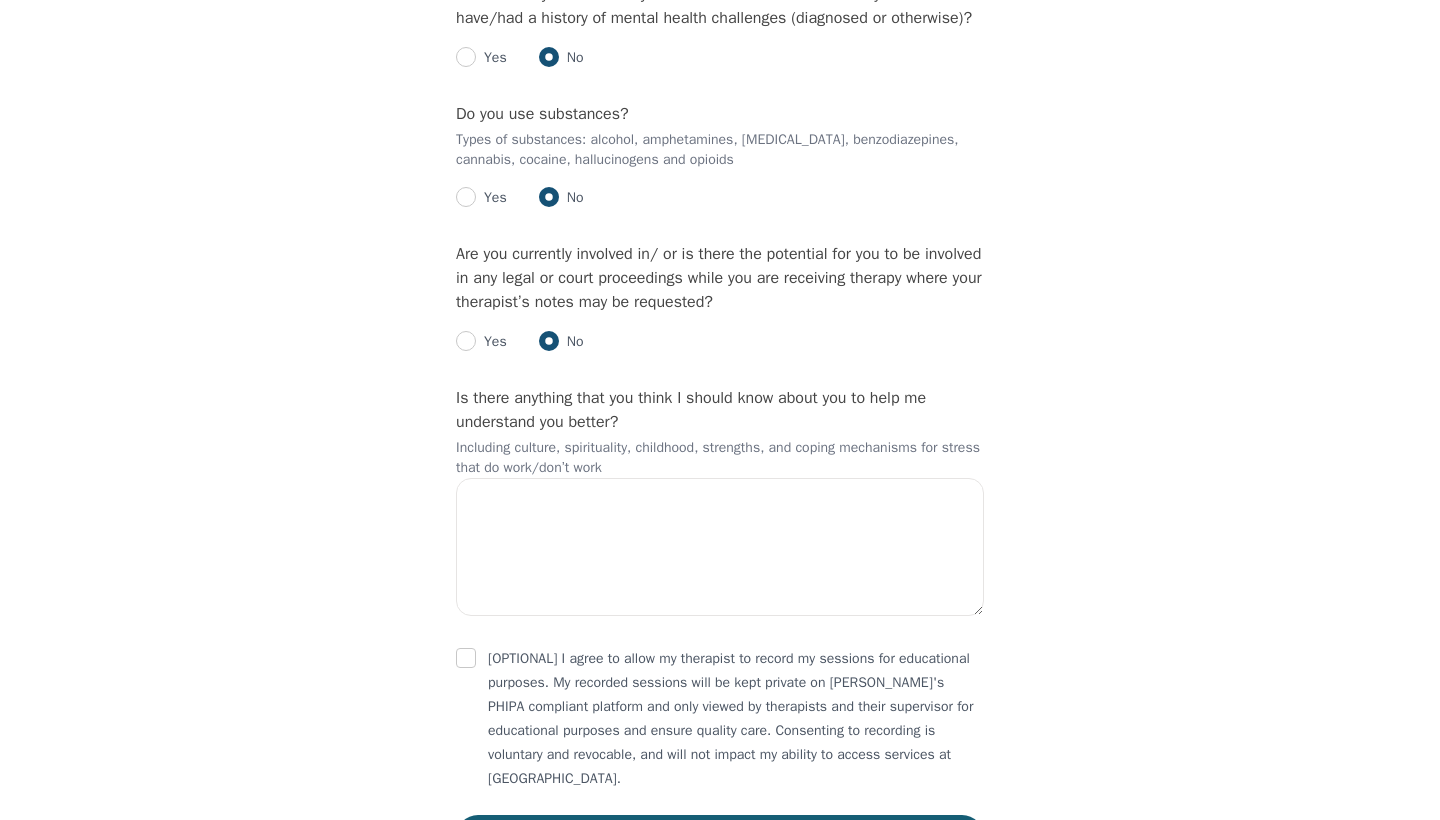 radio on "true" 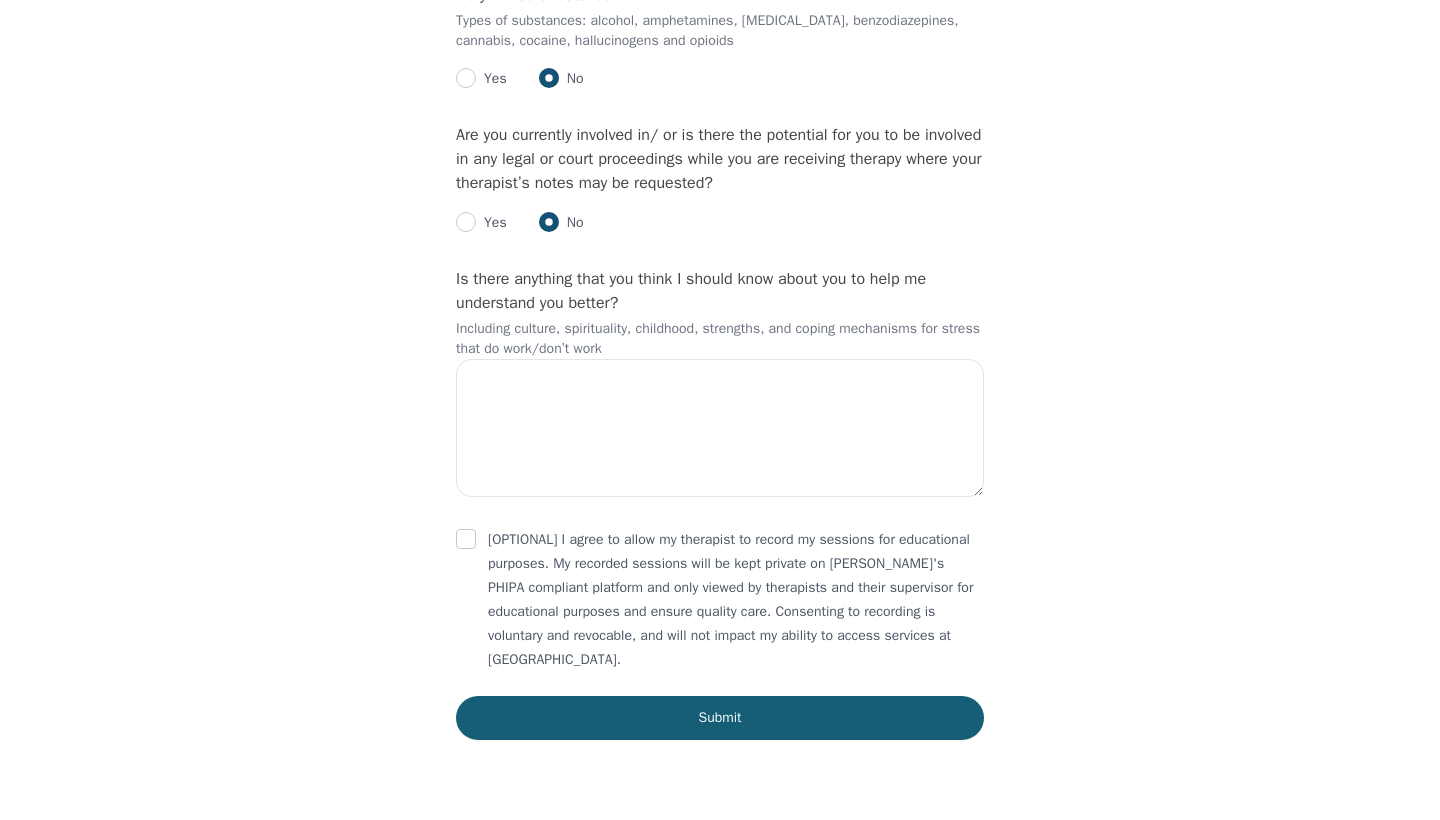 scroll, scrollTop: 3798, scrollLeft: 0, axis: vertical 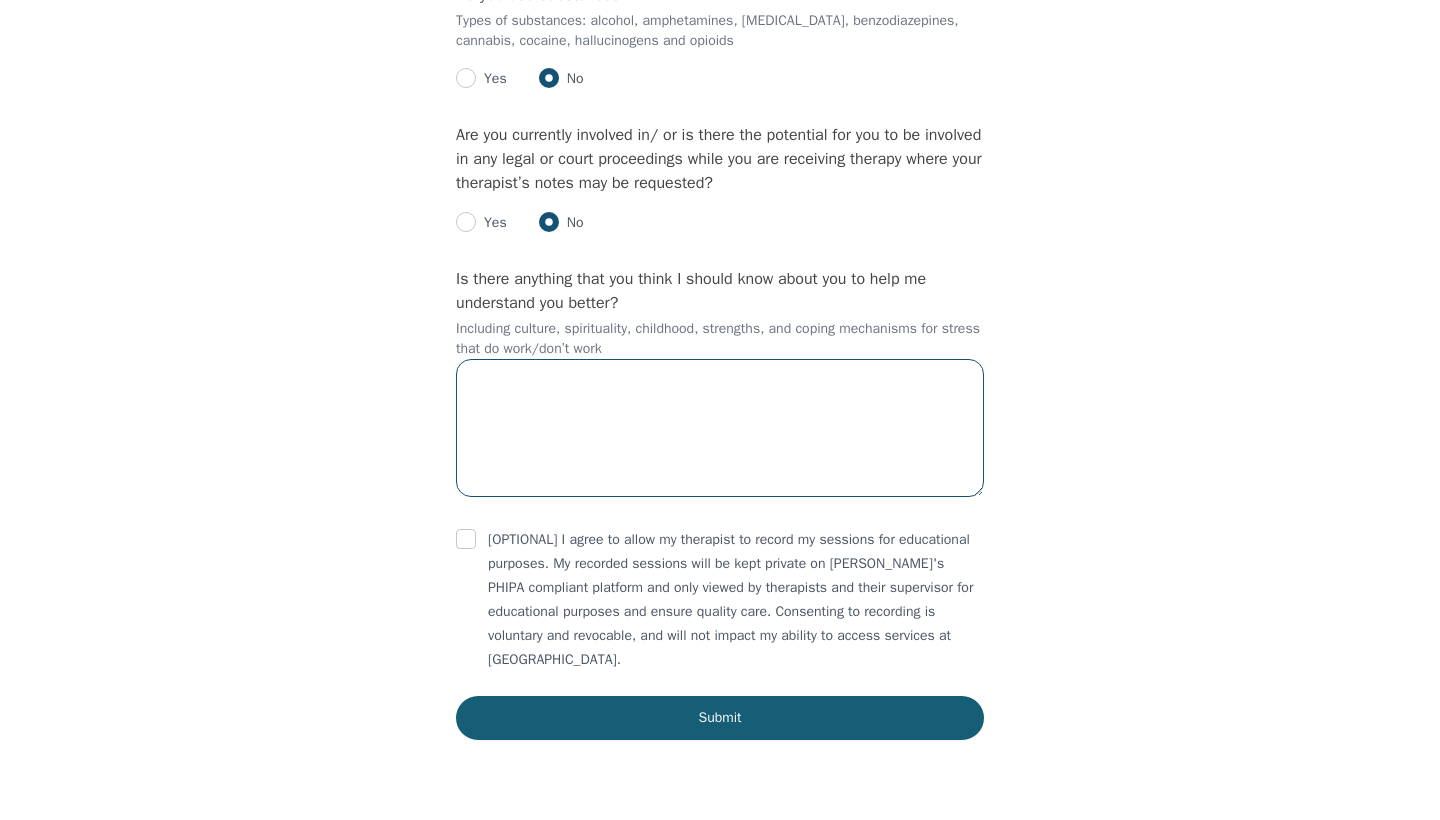 click at bounding box center [720, 428] 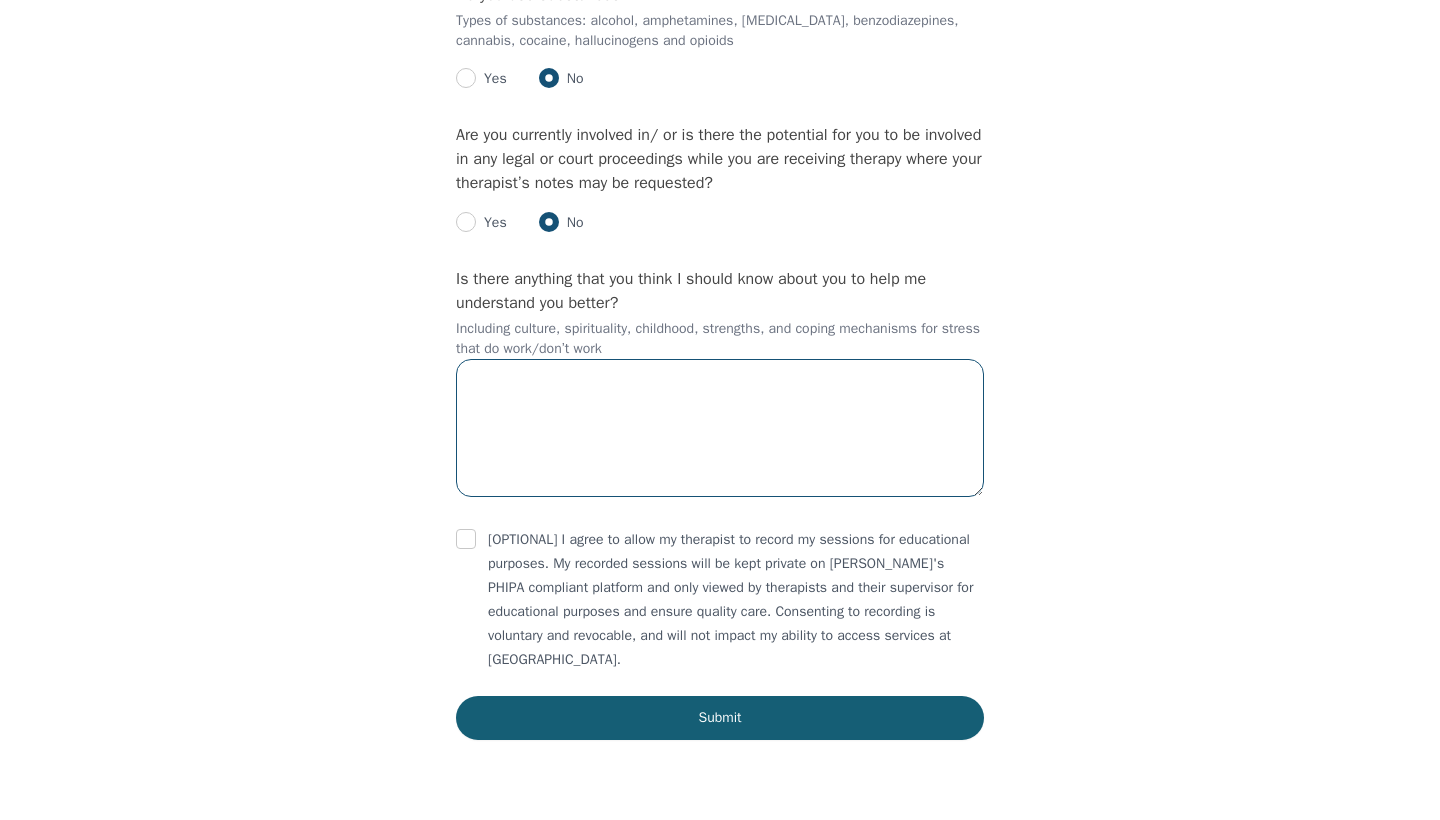 click at bounding box center [720, 428] 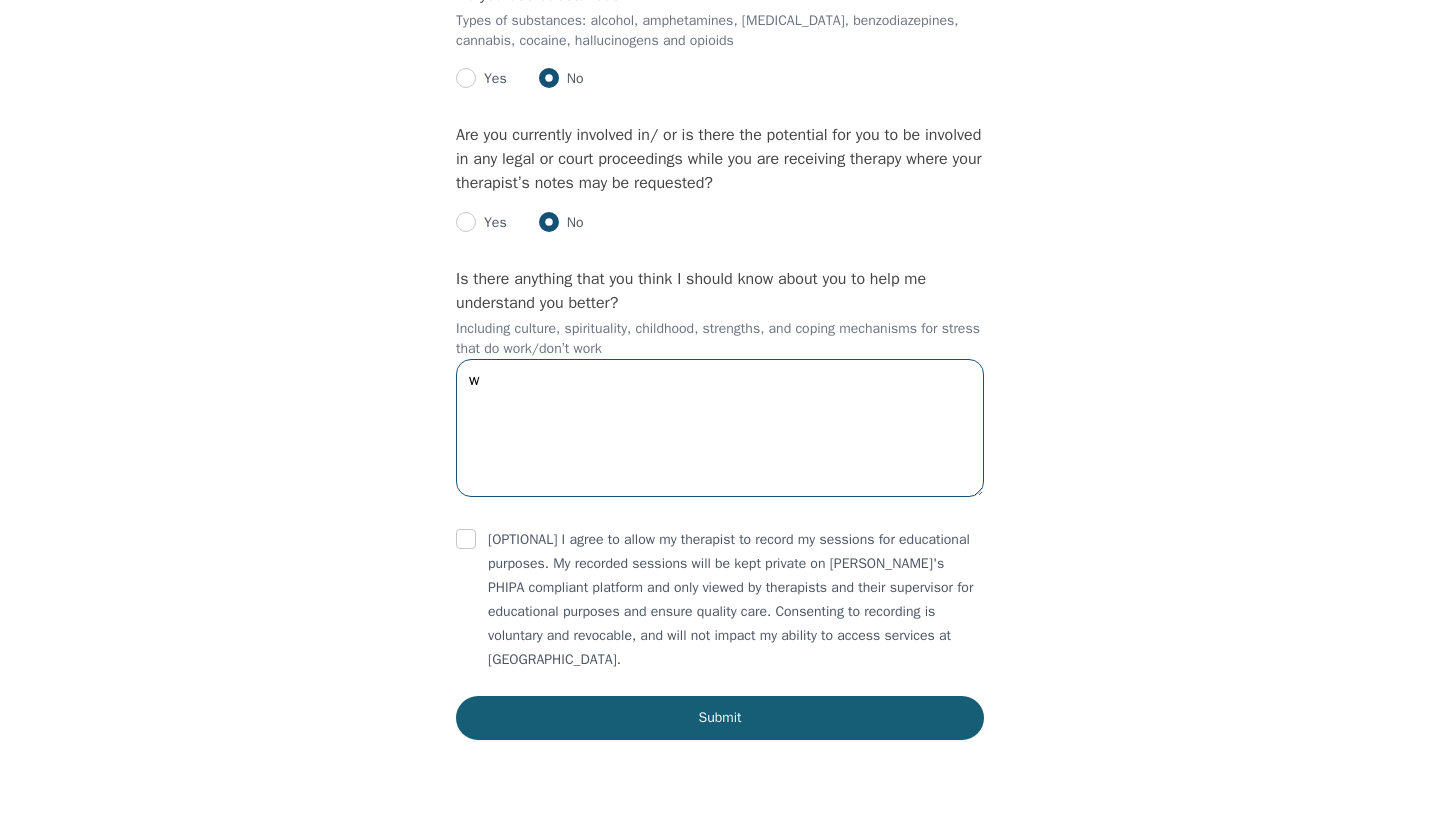 type 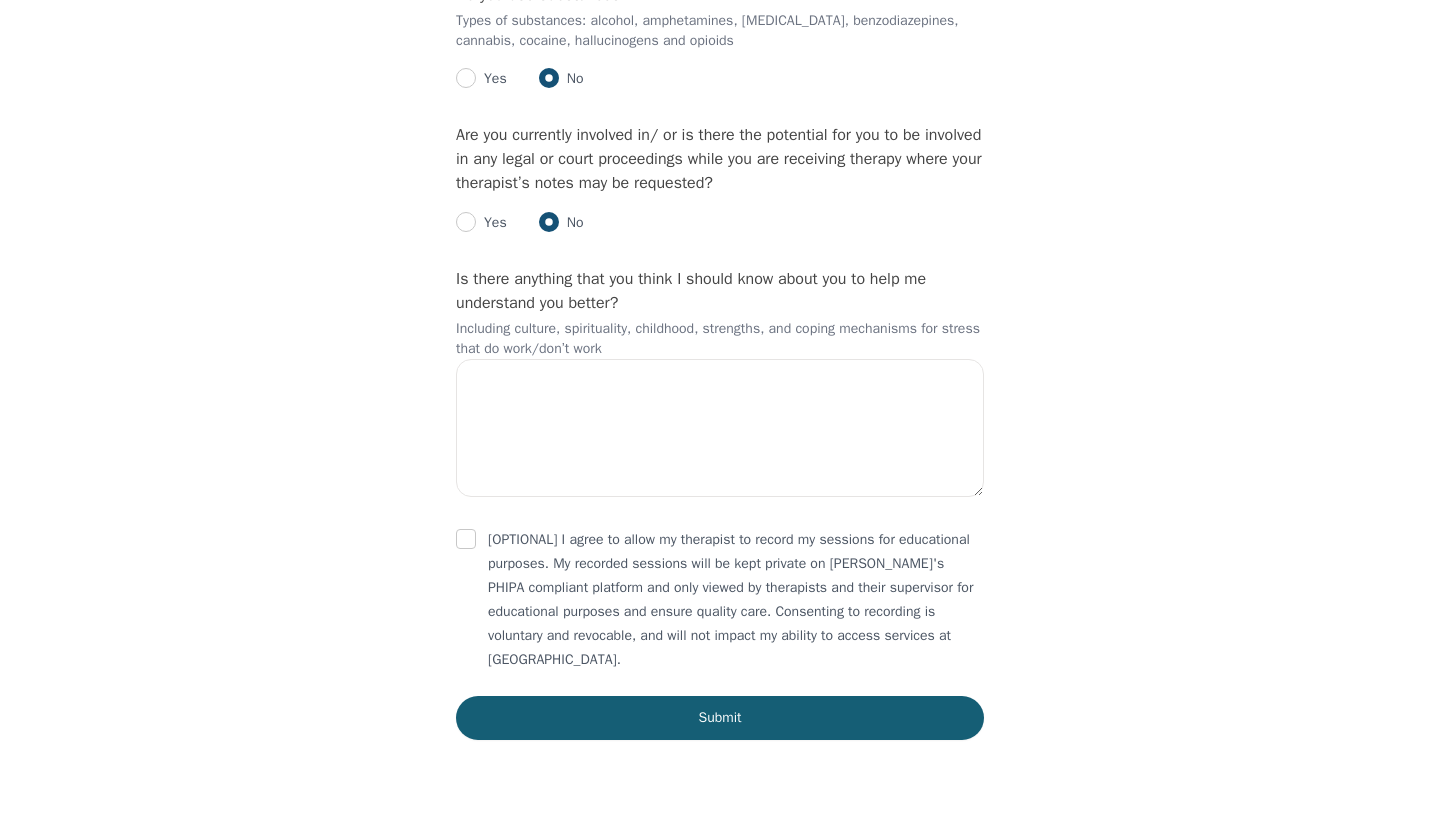click on "Please describe what has brought you to seek therapy at this time? I feel like I'm at the end of my rope and I feel like life is upside down. I've discovered my husband has been entertaining other women, having discussions of starting a life with a woman, our communication keeps getting worse and worse we can't have a conversation without it becoming an argument even if that's not what I want my husband will somehow make it into an argument. I'm not sure if he's physically cheated and not sure if I really want to. I feel like financially I'm not in a good place and feeling financially insecure. I'm currently I fight or flight mode and feel like I need to prepare me and my kids if the worse happens. How are your current issues affecting your daily life, and for how long have you been experiencing them? I'm often isolating myself, I don't want to do anything, I work, tend to my family/kids and all I want to do after is climb in bed after. I feel like I'm just existing right now. 1 2 3 4 5 6 7 8 9 10 [MEDICAL_DATA]" at bounding box center (720, -1366) 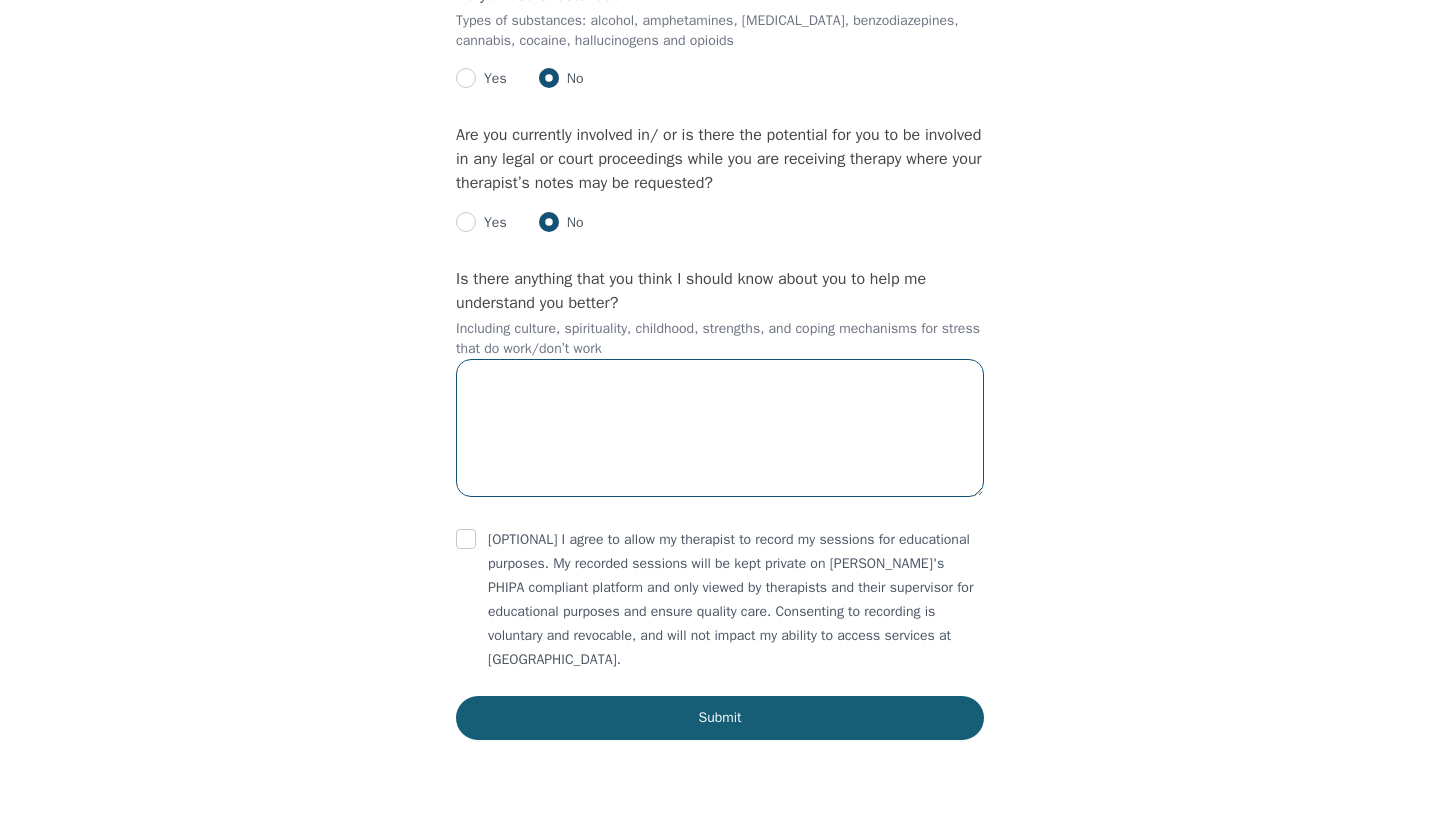 click at bounding box center (720, 428) 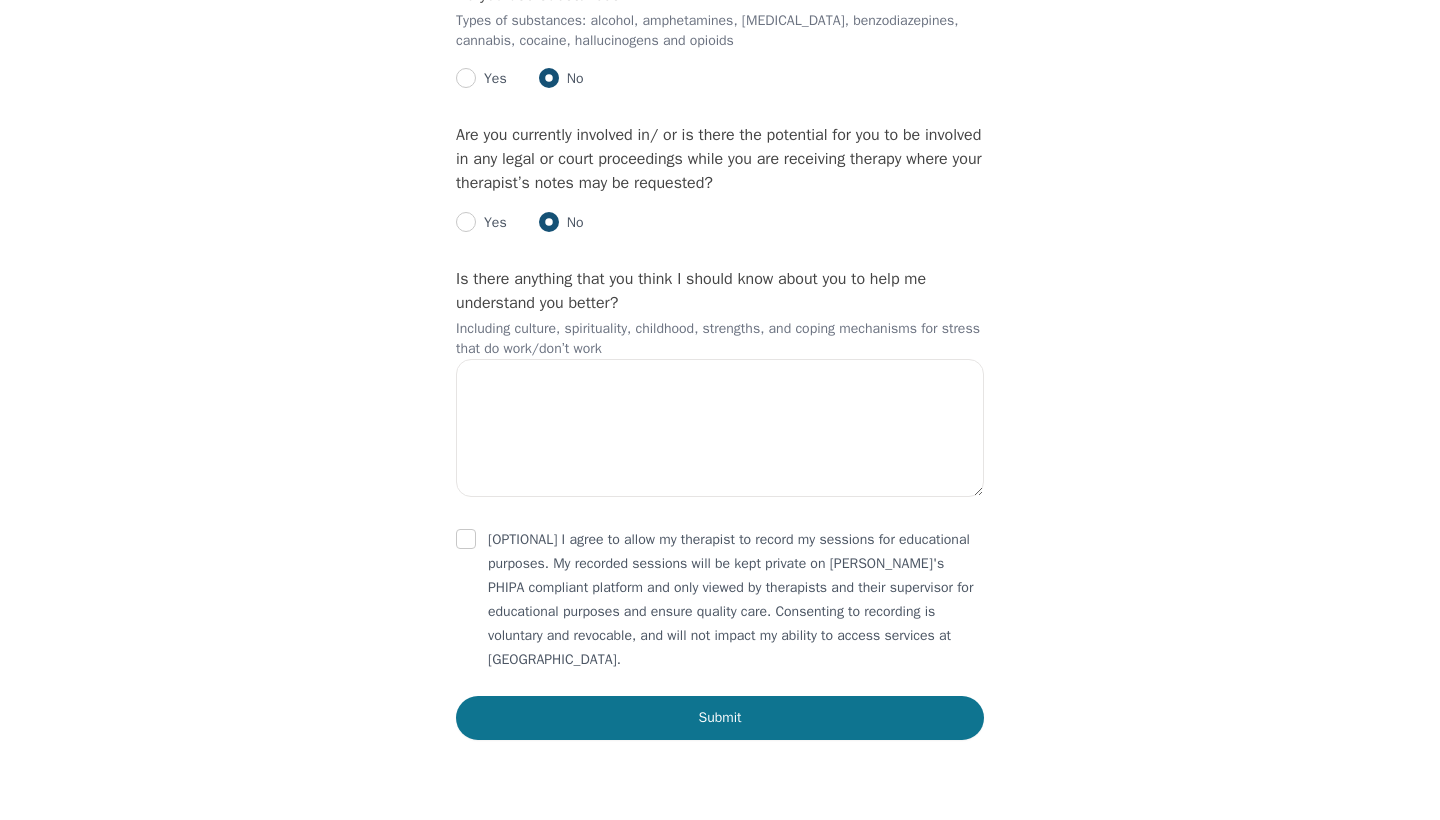 click on "Submit" at bounding box center (720, 718) 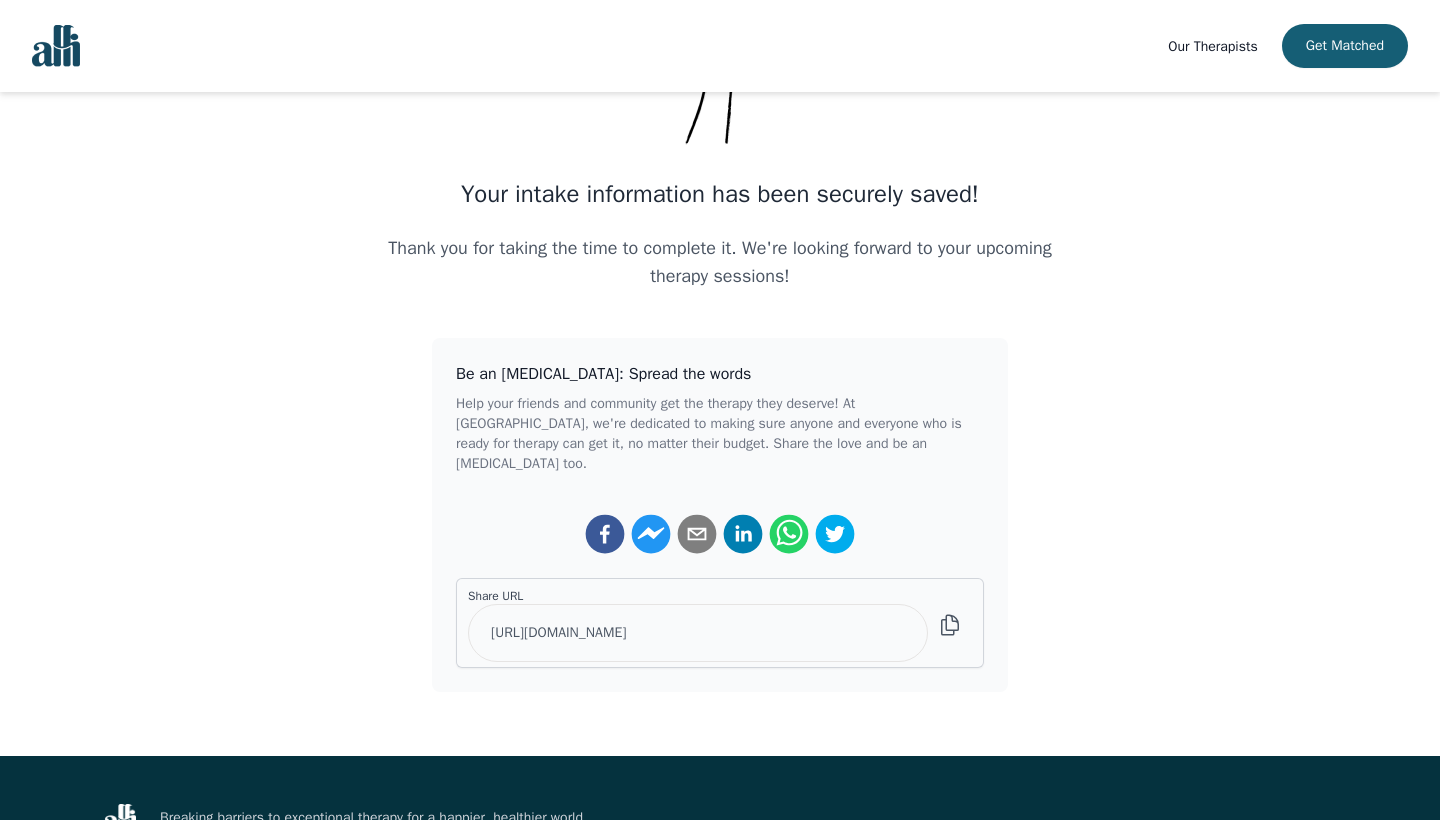 scroll, scrollTop: 206, scrollLeft: 0, axis: vertical 